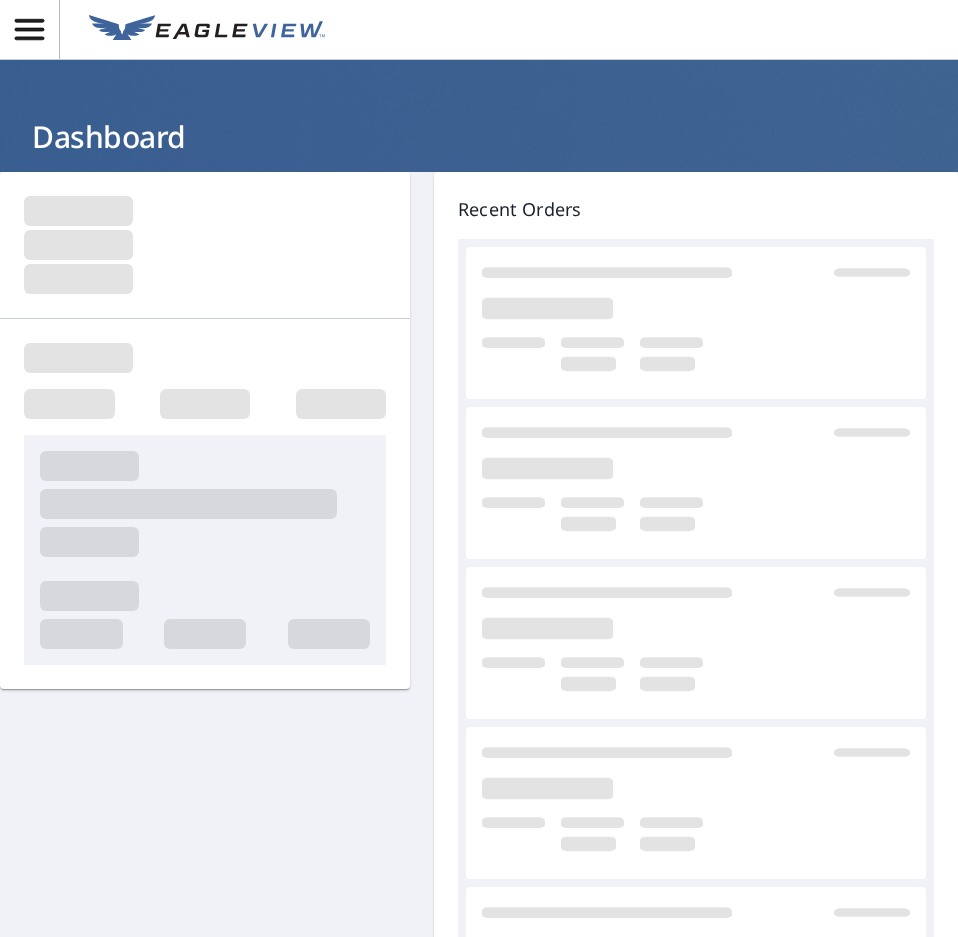 scroll, scrollTop: 0, scrollLeft: 0, axis: both 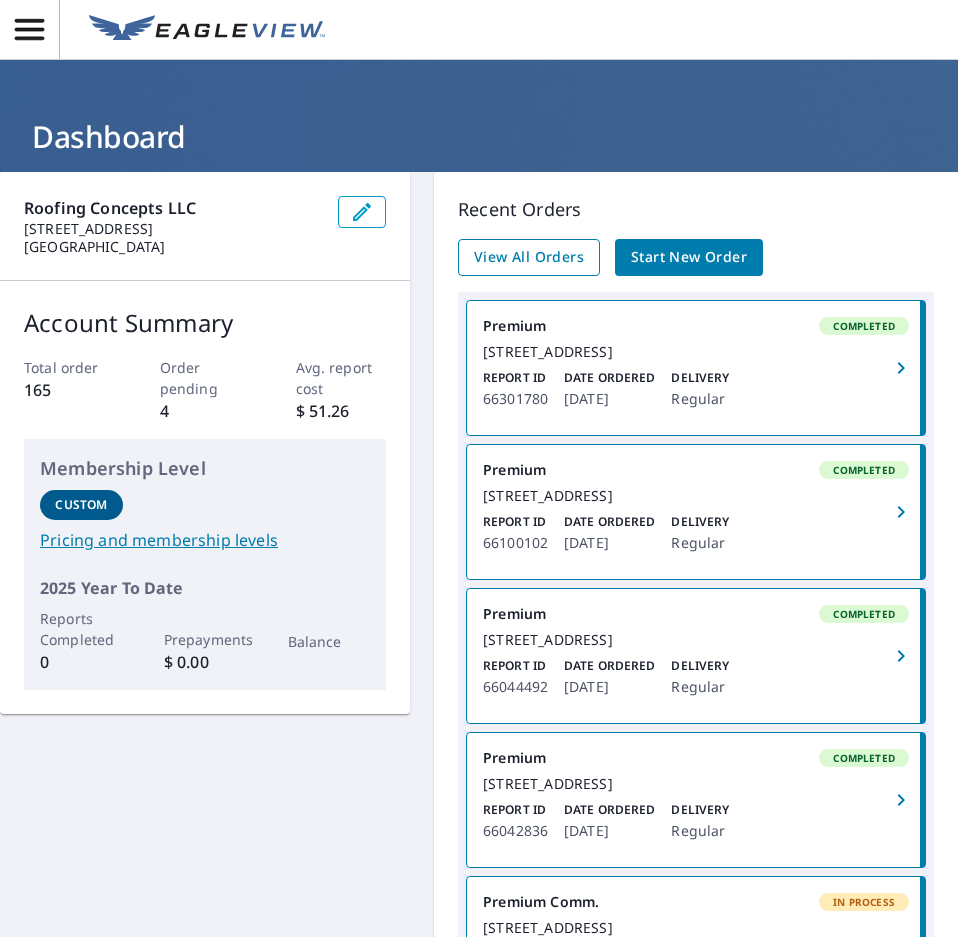 click on "View All Orders" at bounding box center (529, 257) 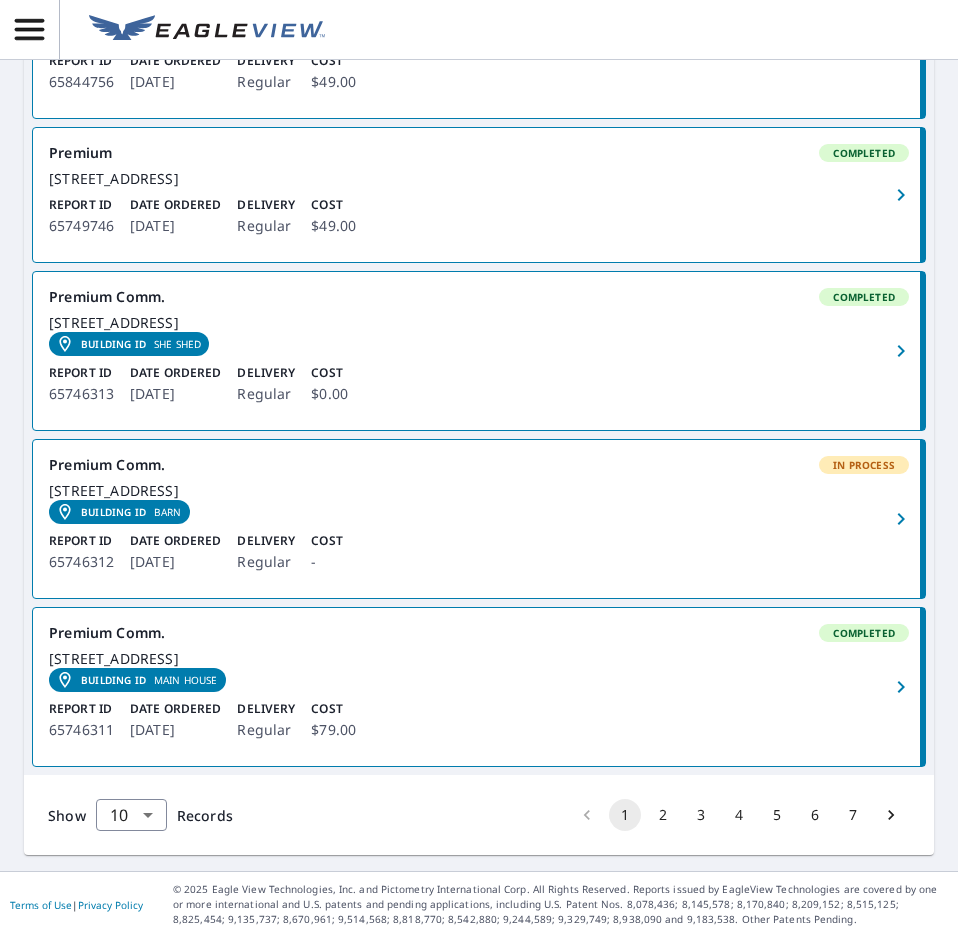 scroll, scrollTop: 1394, scrollLeft: 0, axis: vertical 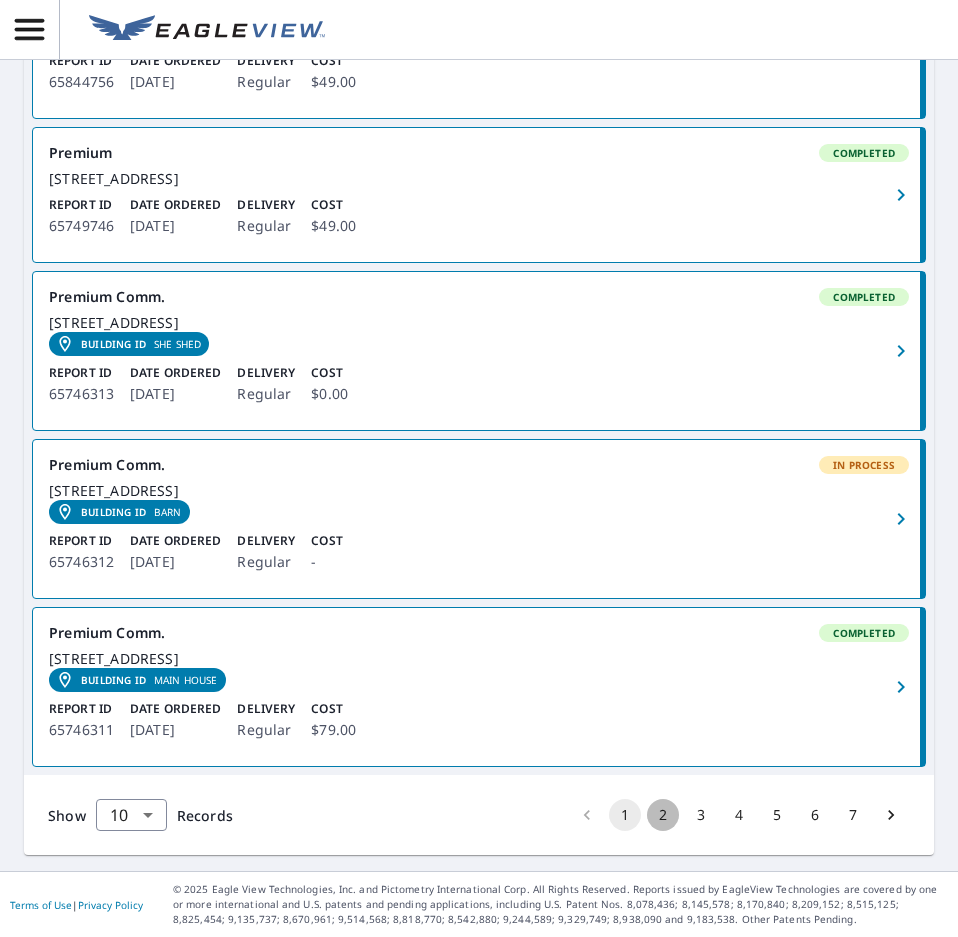 click on "2" at bounding box center [663, 815] 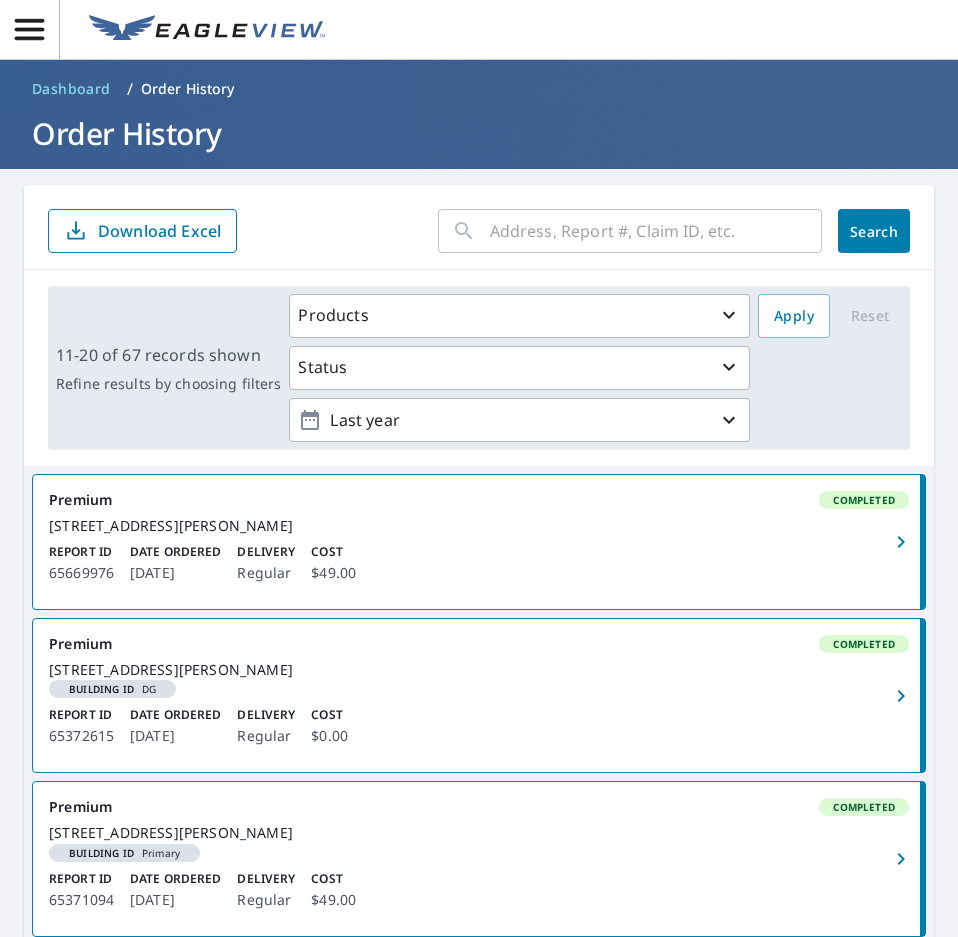scroll, scrollTop: 0, scrollLeft: 0, axis: both 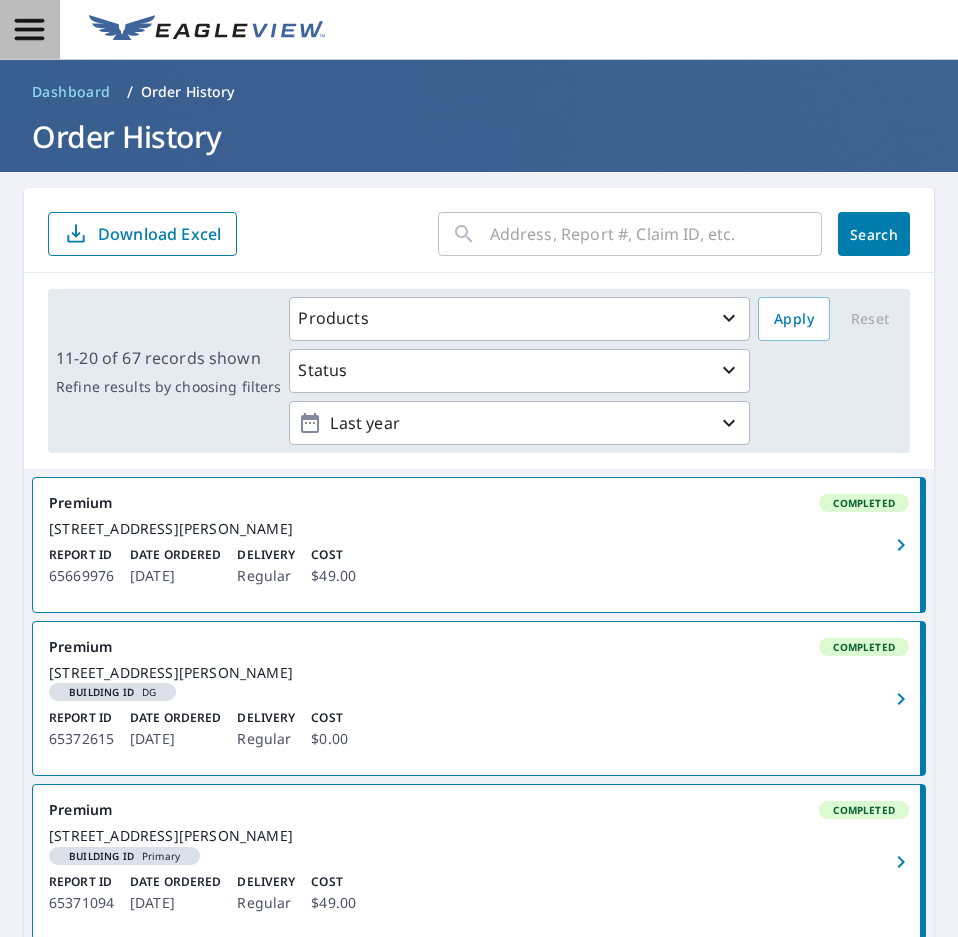 click 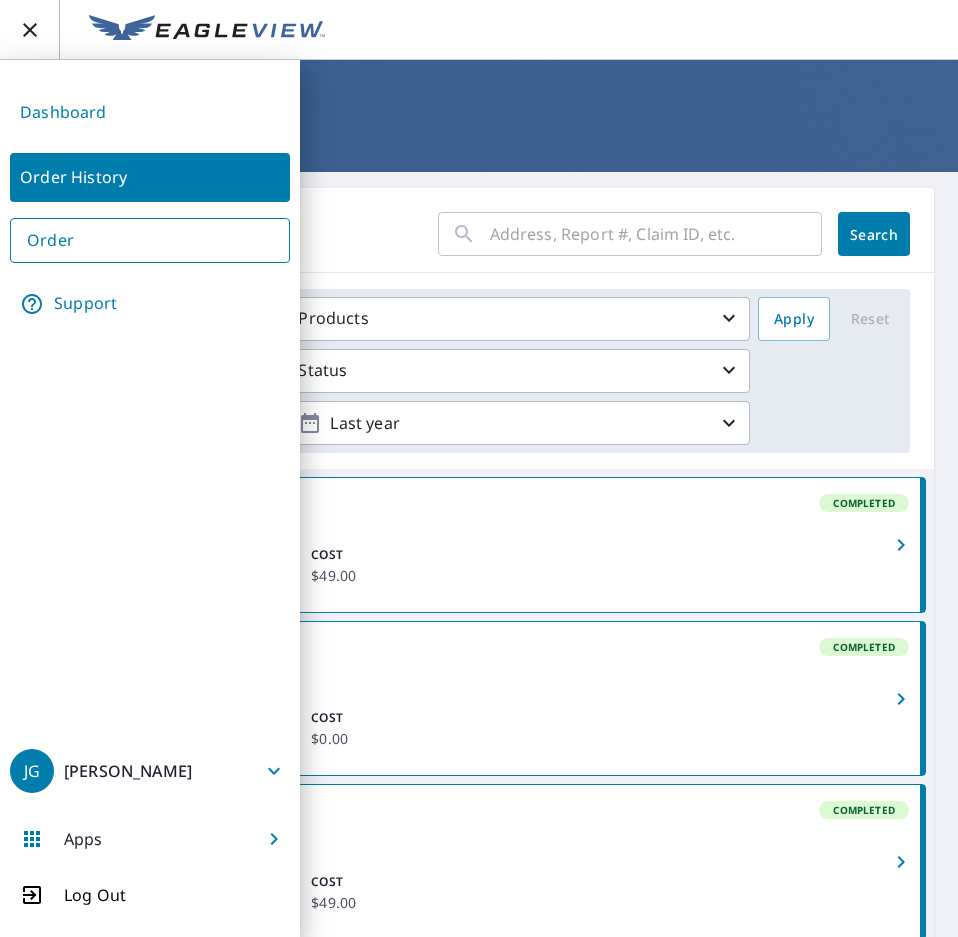 click on "Order" at bounding box center [150, 240] 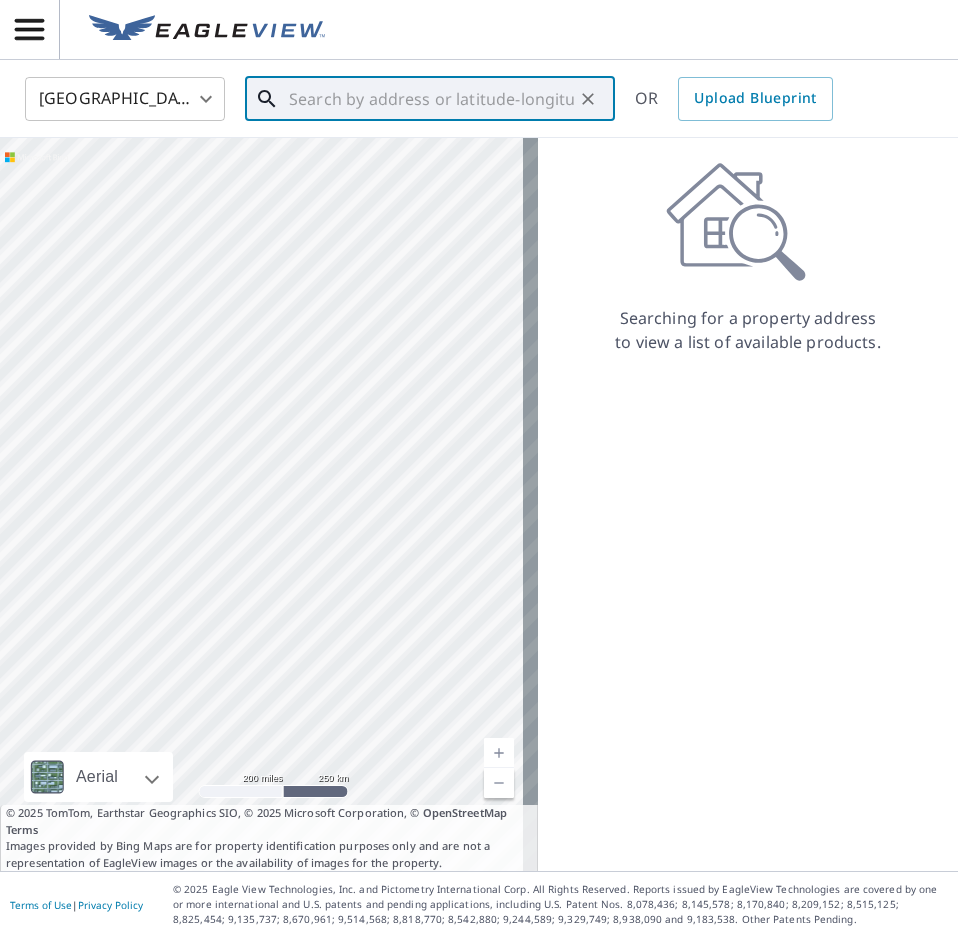 click at bounding box center [431, 99] 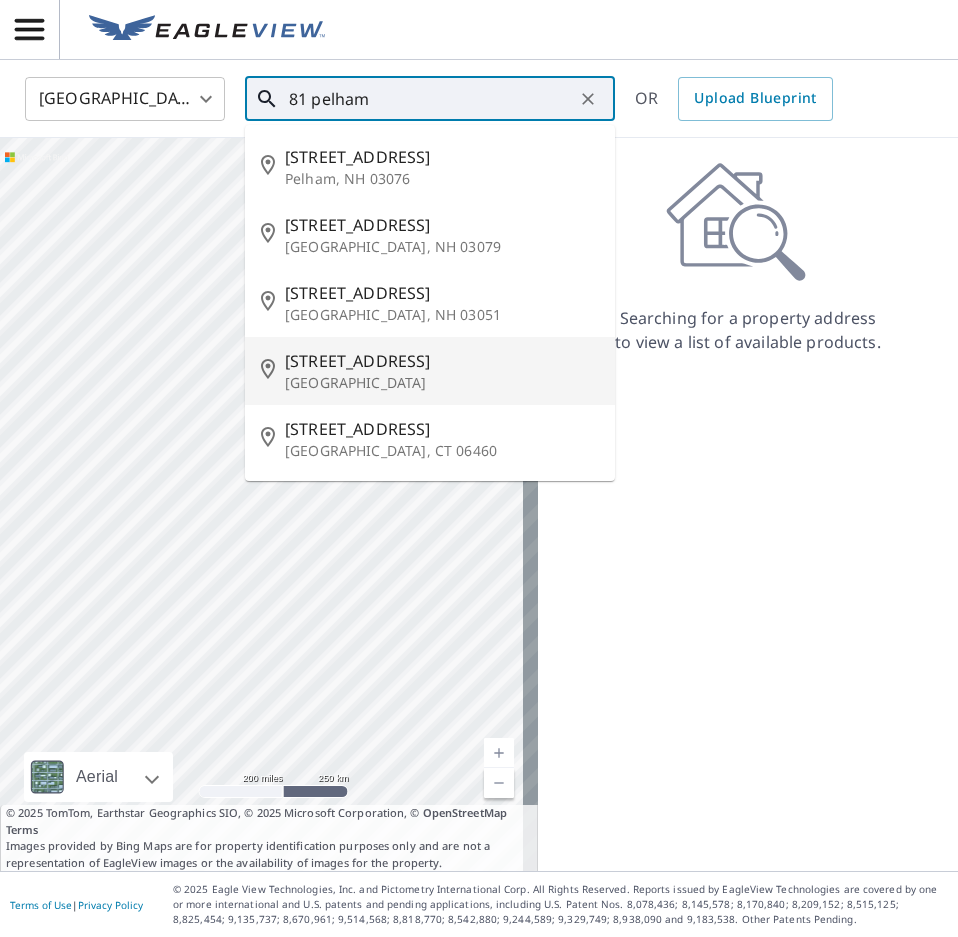 click on "[GEOGRAPHIC_DATA]" at bounding box center (442, 383) 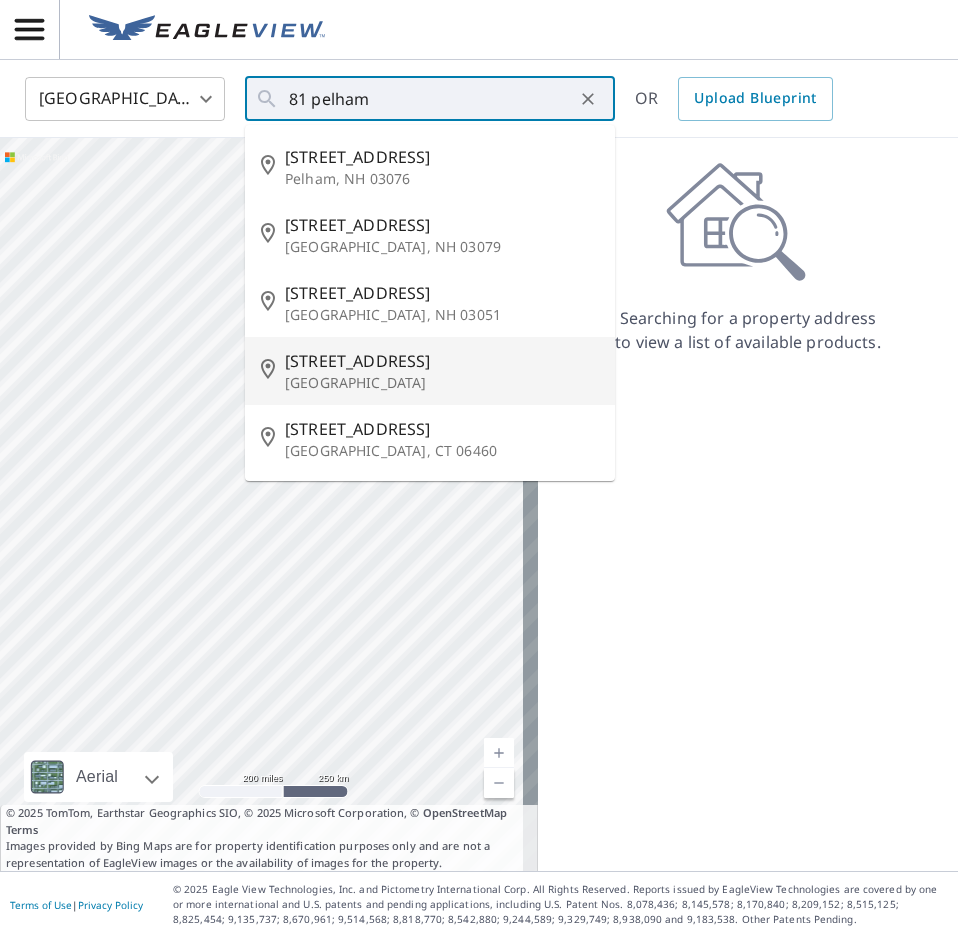 type on "[STREET_ADDRESS]" 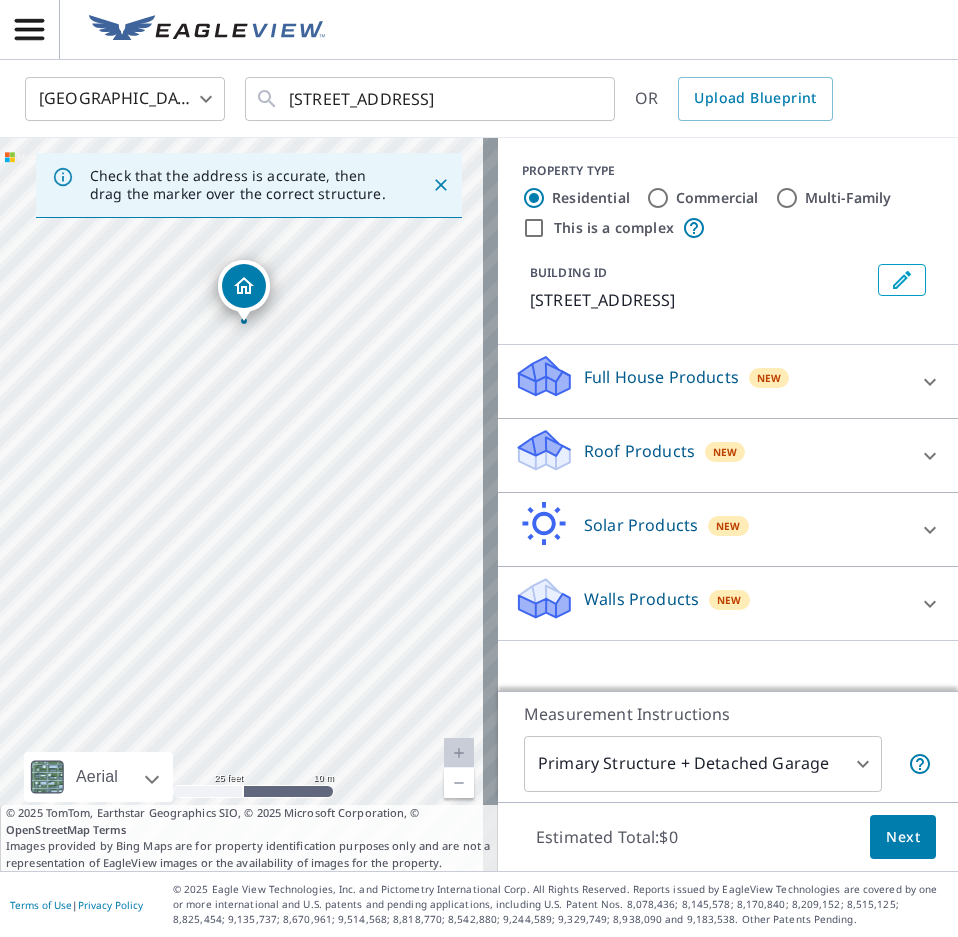 drag, startPoint x: 258, startPoint y: 492, endPoint x: 305, endPoint y: 371, distance: 129.80756 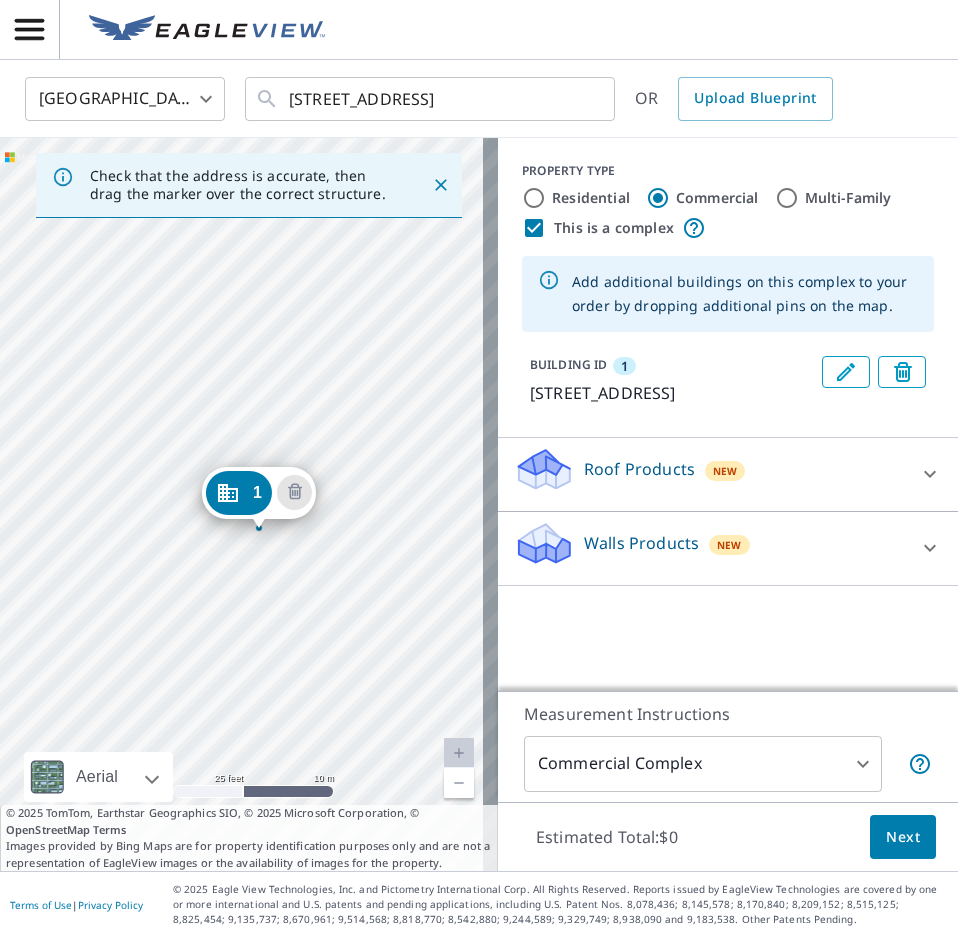 drag, startPoint x: 244, startPoint y: 494, endPoint x: 261, endPoint y: 521, distance: 31.906113 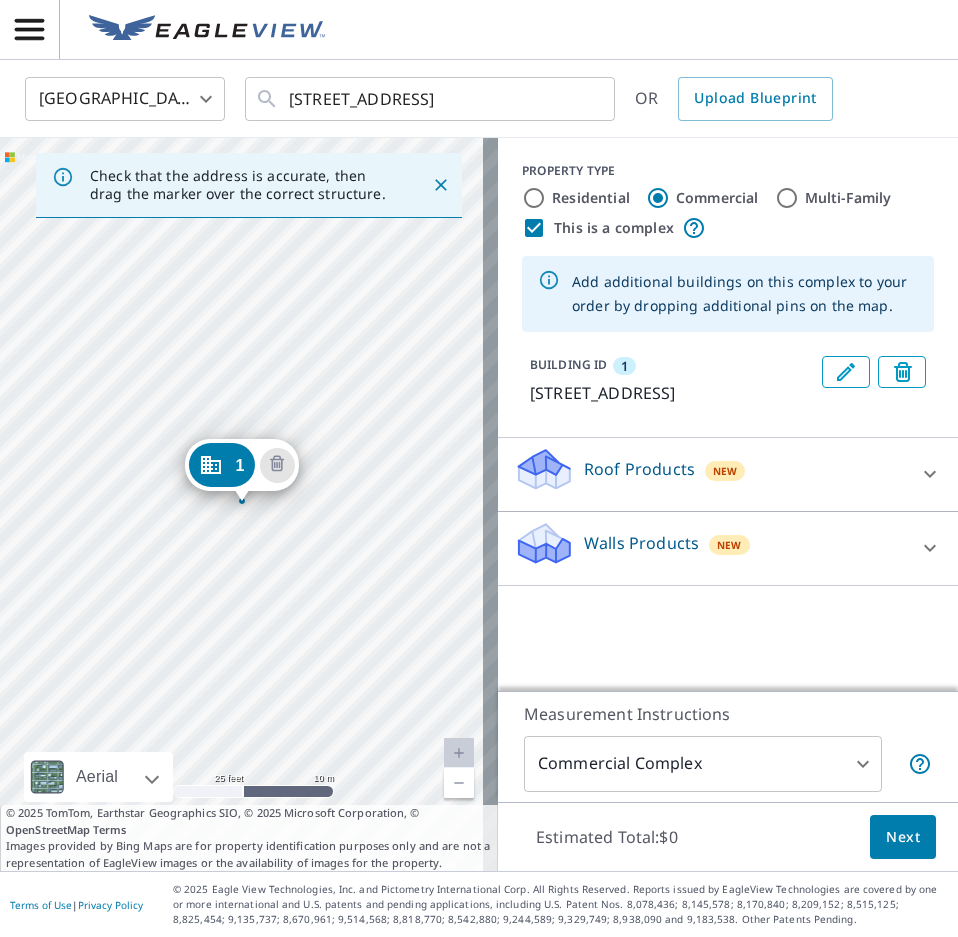click on "Multi-Family" at bounding box center (787, 198) 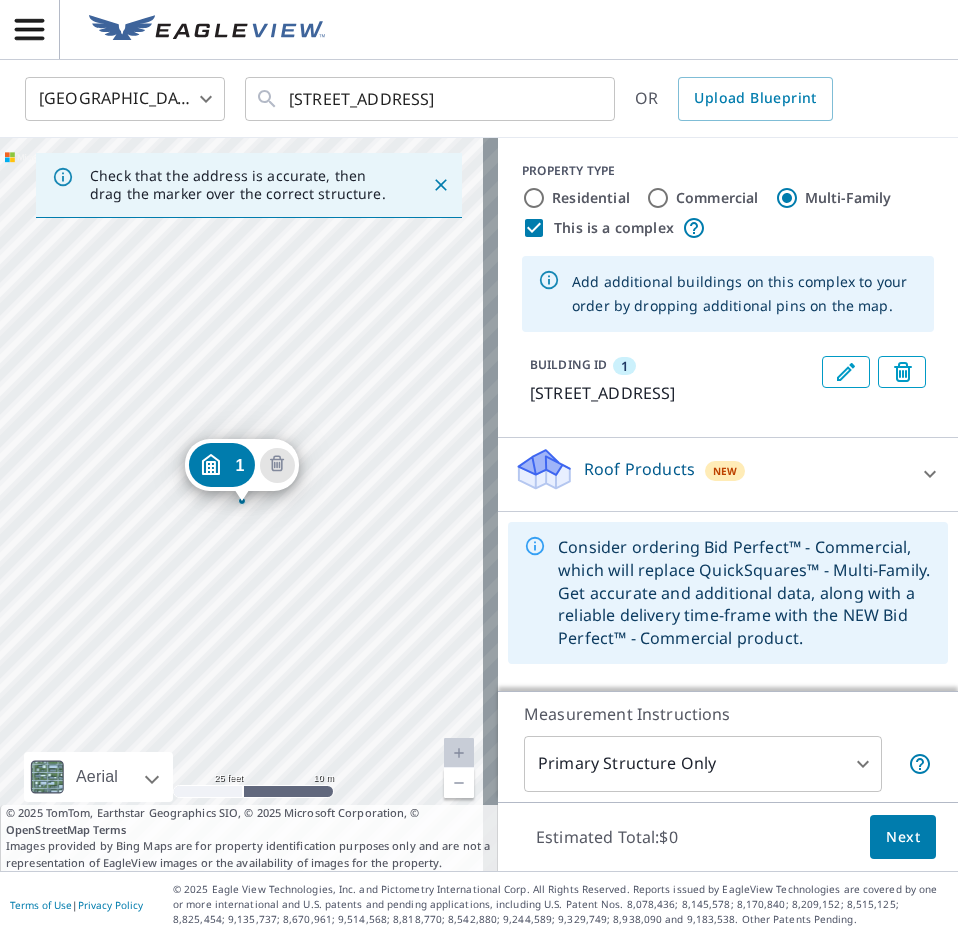 click on "[STREET_ADDRESS]" at bounding box center (249, 504) 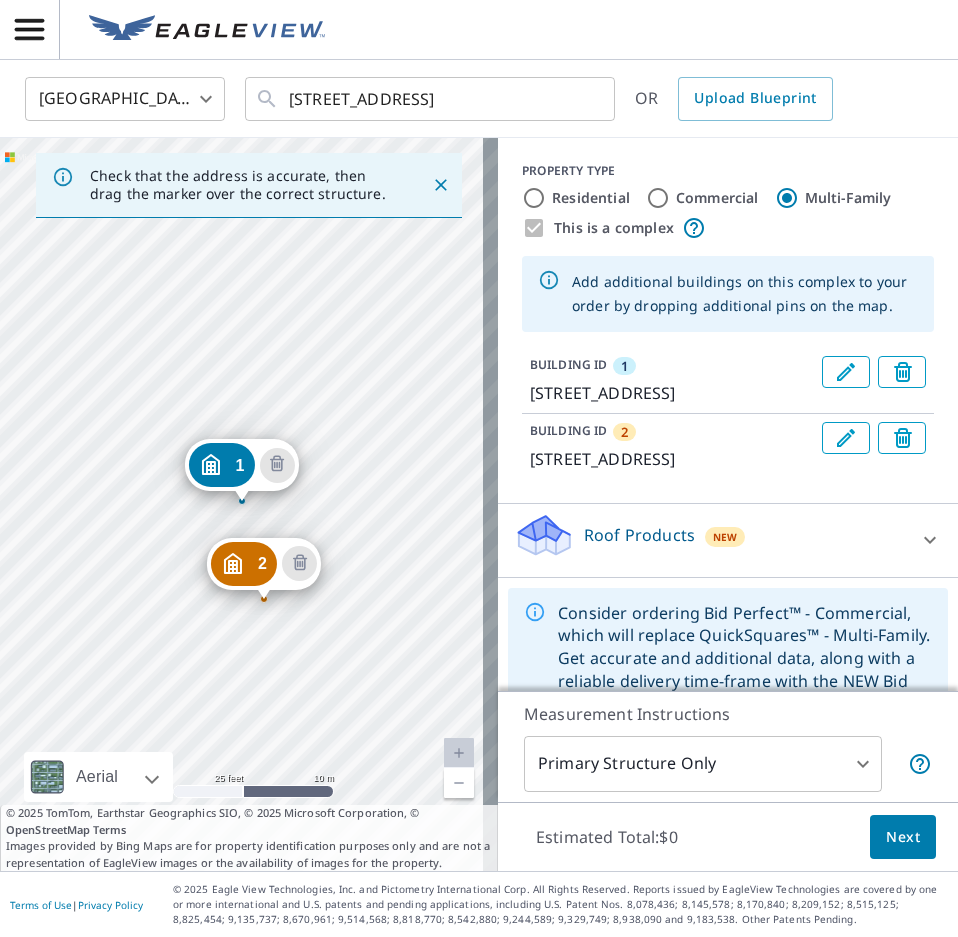 drag, startPoint x: 321, startPoint y: 632, endPoint x: 257, endPoint y: 572, distance: 87.72685 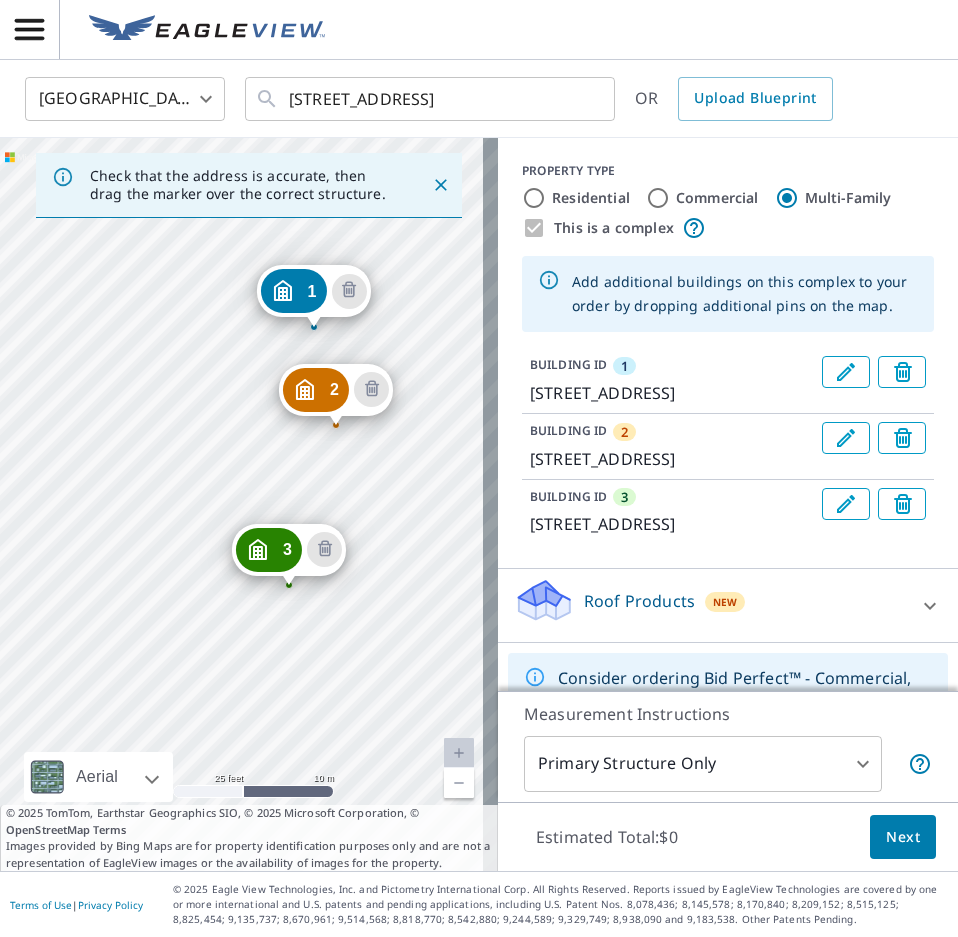 drag, startPoint x: 263, startPoint y: 650, endPoint x: 341, endPoint y: 456, distance: 209.09328 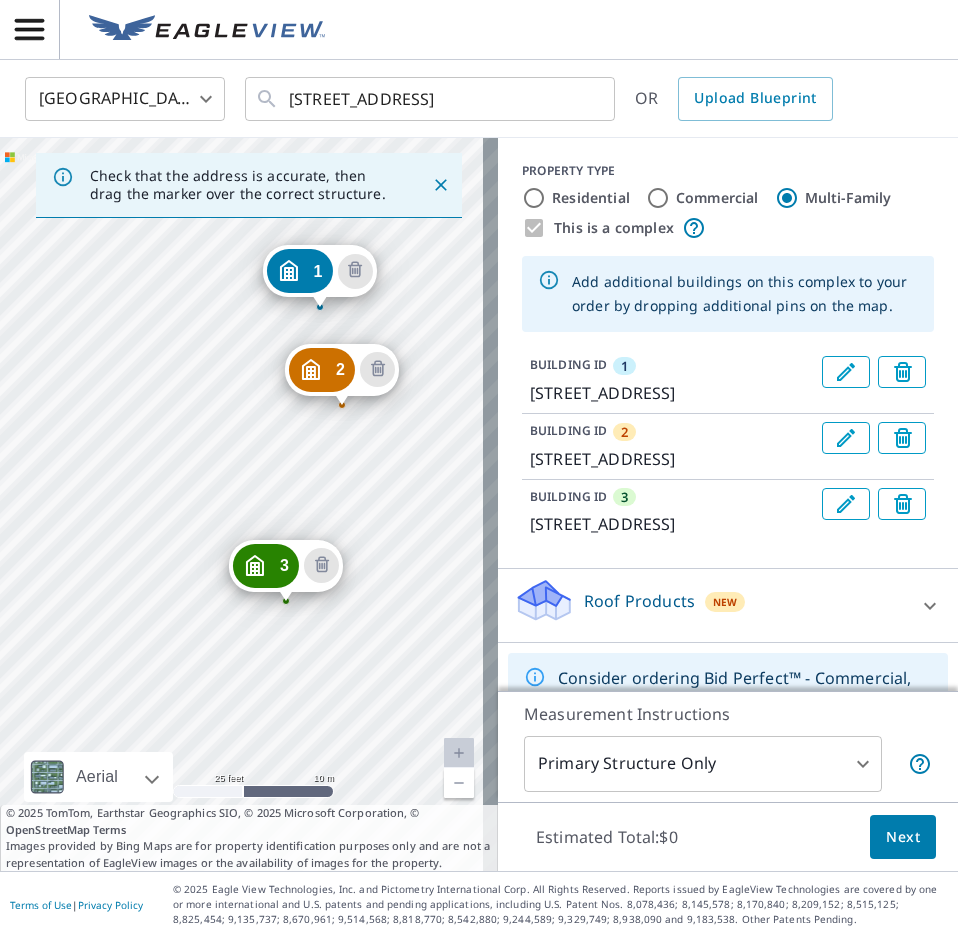 drag, startPoint x: 302, startPoint y: 547, endPoint x: 293, endPoint y: 584, distance: 38.078865 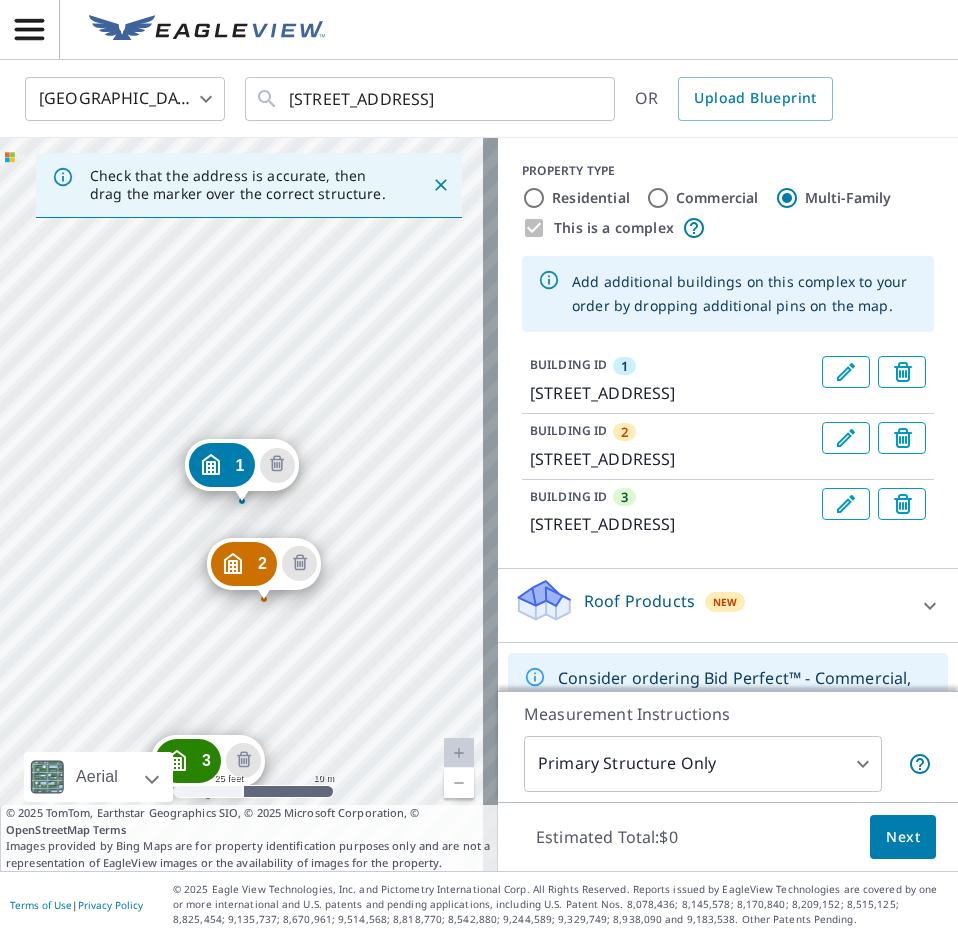 click on "Next" at bounding box center (903, 837) 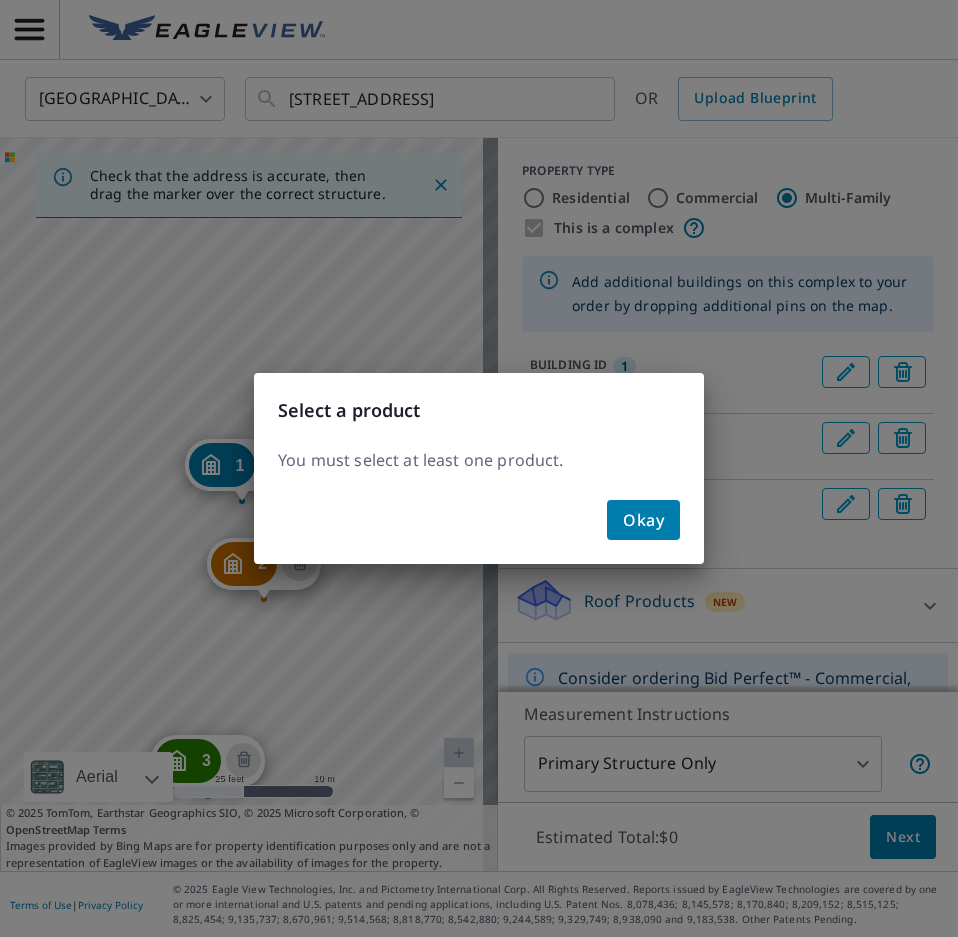 click on "Okay" at bounding box center (643, 520) 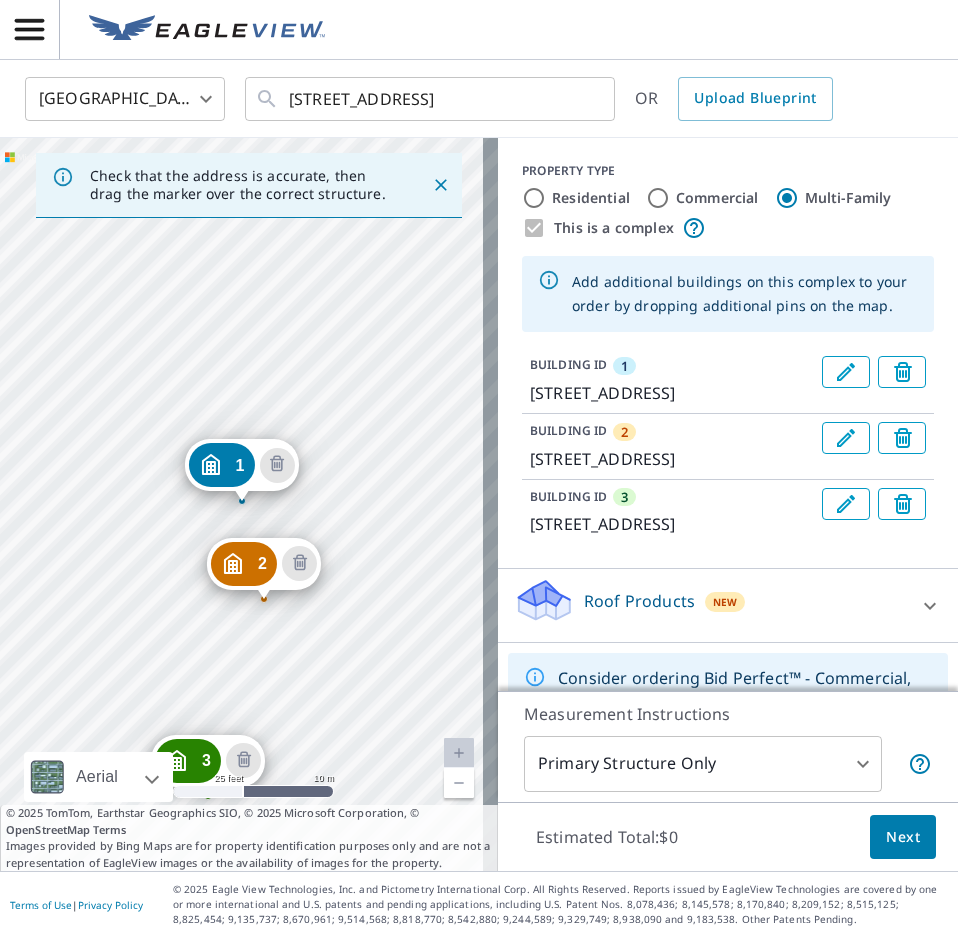 click on "Roof Products" at bounding box center [639, 601] 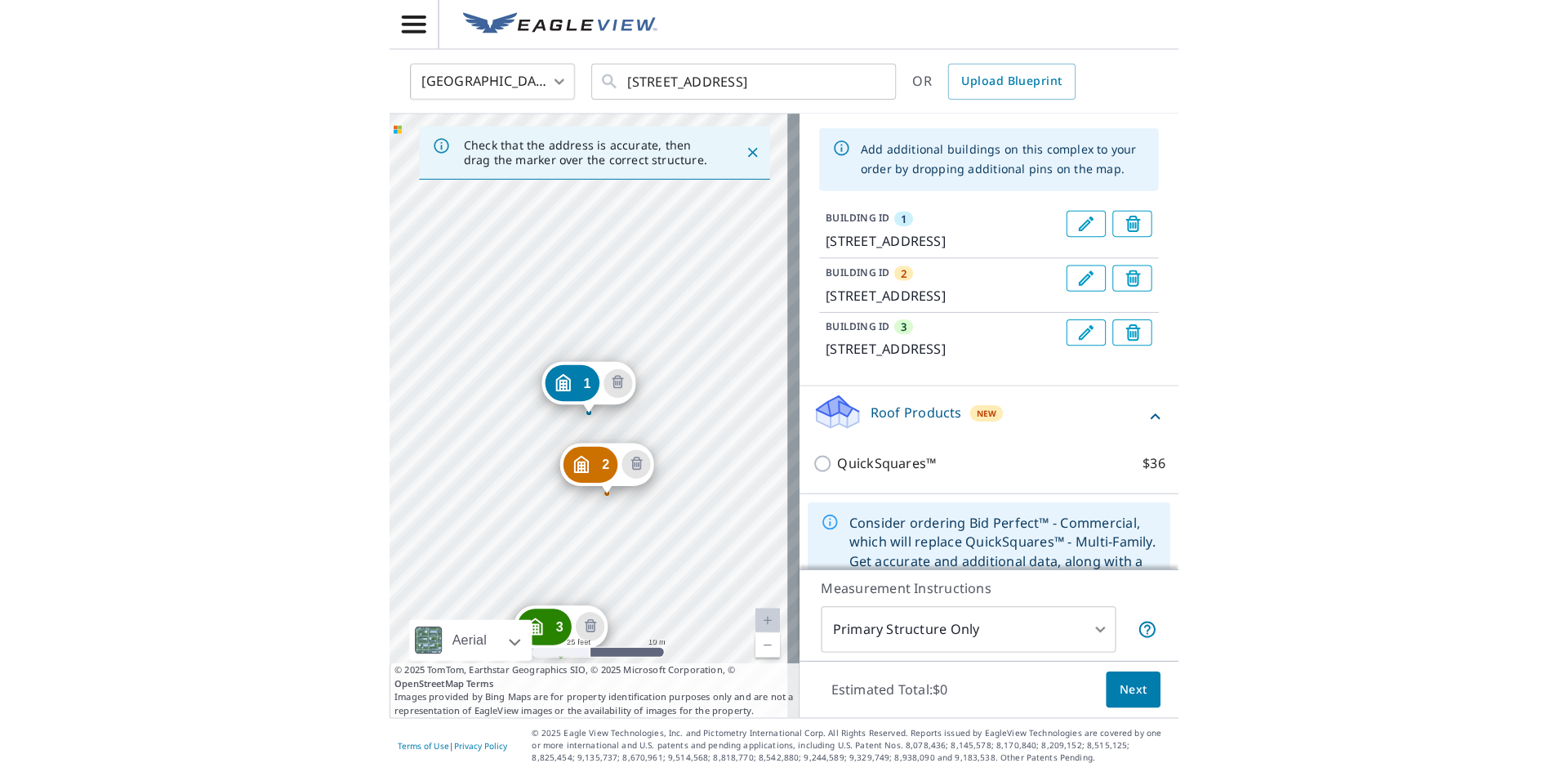 scroll, scrollTop: 140, scrollLeft: 0, axis: vertical 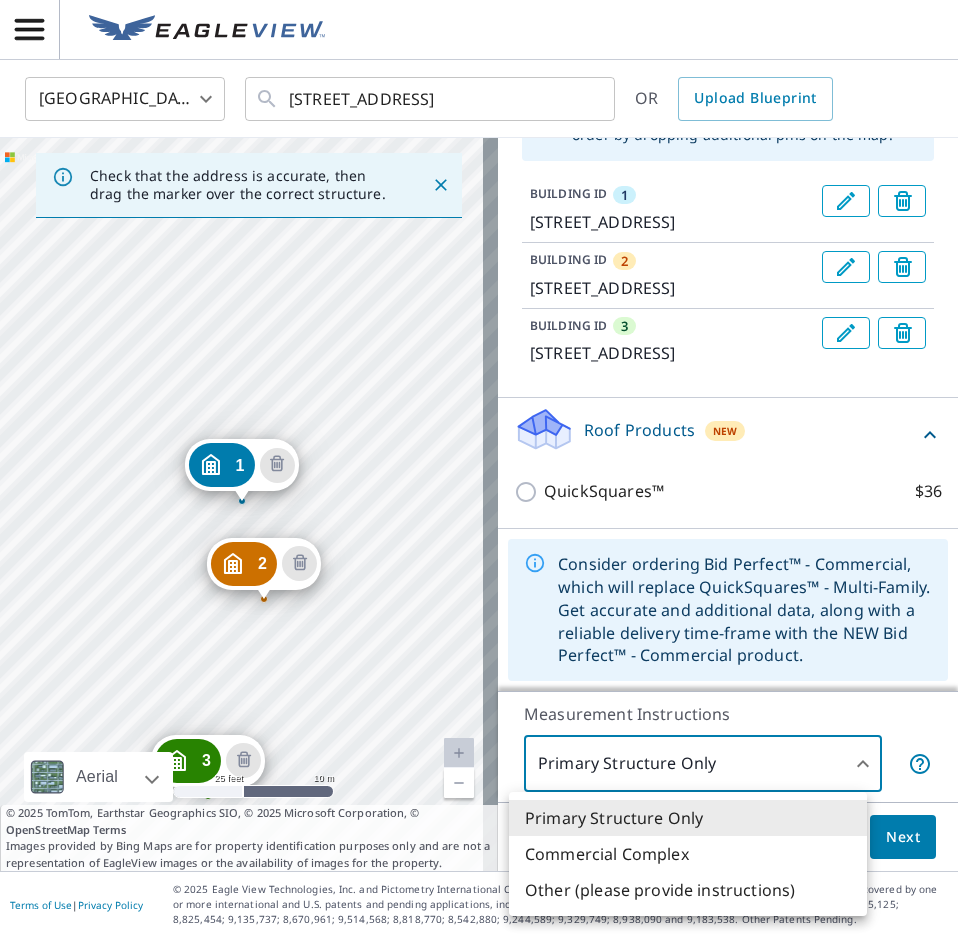 click on "JG JG
[GEOGRAPHIC_DATA] US ​ [STREET_ADDRESS] ​ OR Upload Blueprint Check that the address is accurate, then drag the marker over the correct structure. [GEOGRAPHIC_DATA][STREET_ADDRESS] [GEOGRAPHIC_DATA][STREET_ADDRESS] [GEOGRAPHIC_DATA][STREET_ADDRESS] [GEOGRAPHIC_DATA] A standard road map Aerial A detailed look from above Labels Labels 25 feet 10 m © 2025 TomTom, © Vexcel Imaging, © 2025 Microsoft Corporation,  © OpenStreetMap Terms © 2025 TomTom, Earthstar Geographics SIO, © 2025 Microsoft Corporation, ©   OpenStreetMap   Terms Images provided by Bing Maps are for property identification purposes only and are not a representation of EagleView images or the availability of images for the property. PROPERTY TYPE Residential Commercial Multi-Family This is a complex Add additional buildings on this complex to your order by dropping additional pins on the map. BUILDING ID [GEOGRAPHIC_DATA][STREET_ADDRESS] BUILDING ID [GEOGRAPHIC_DATA][STREET_ADDRESS] BUILDING ID 3 Roof Products New $36 2 $0" at bounding box center (479, 468) 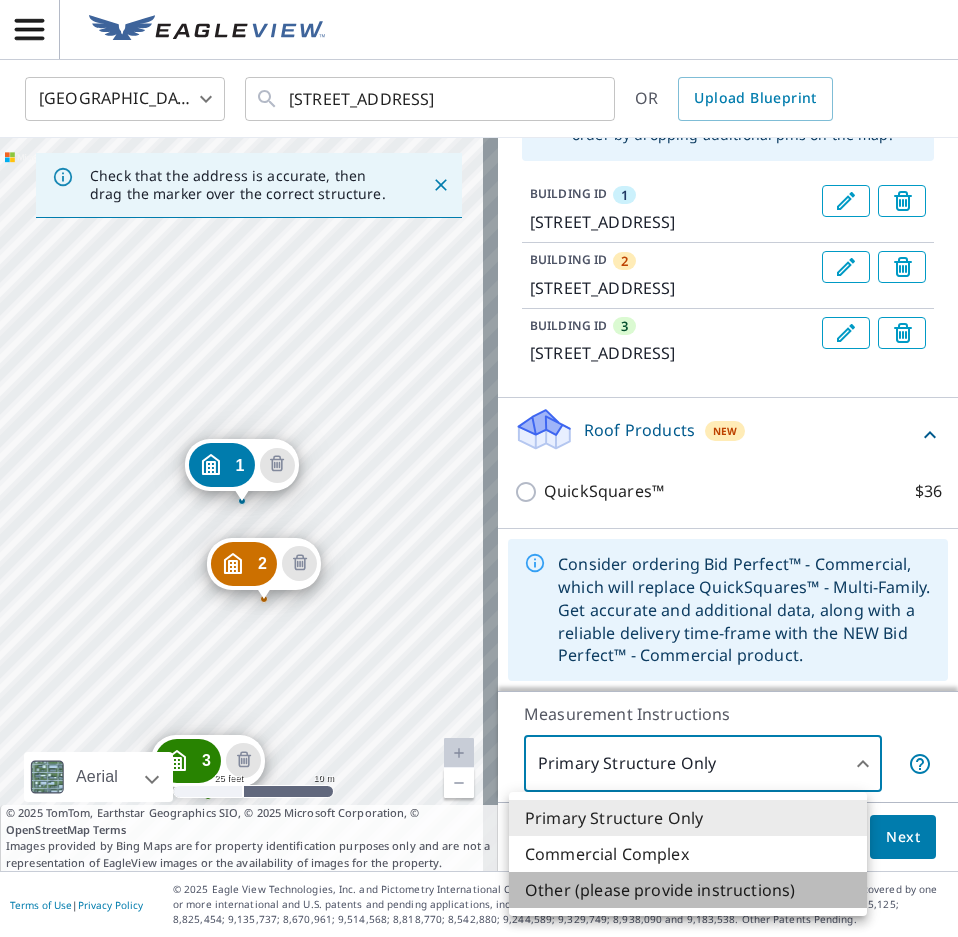 click on "Other (please provide instructions)" at bounding box center [688, 890] 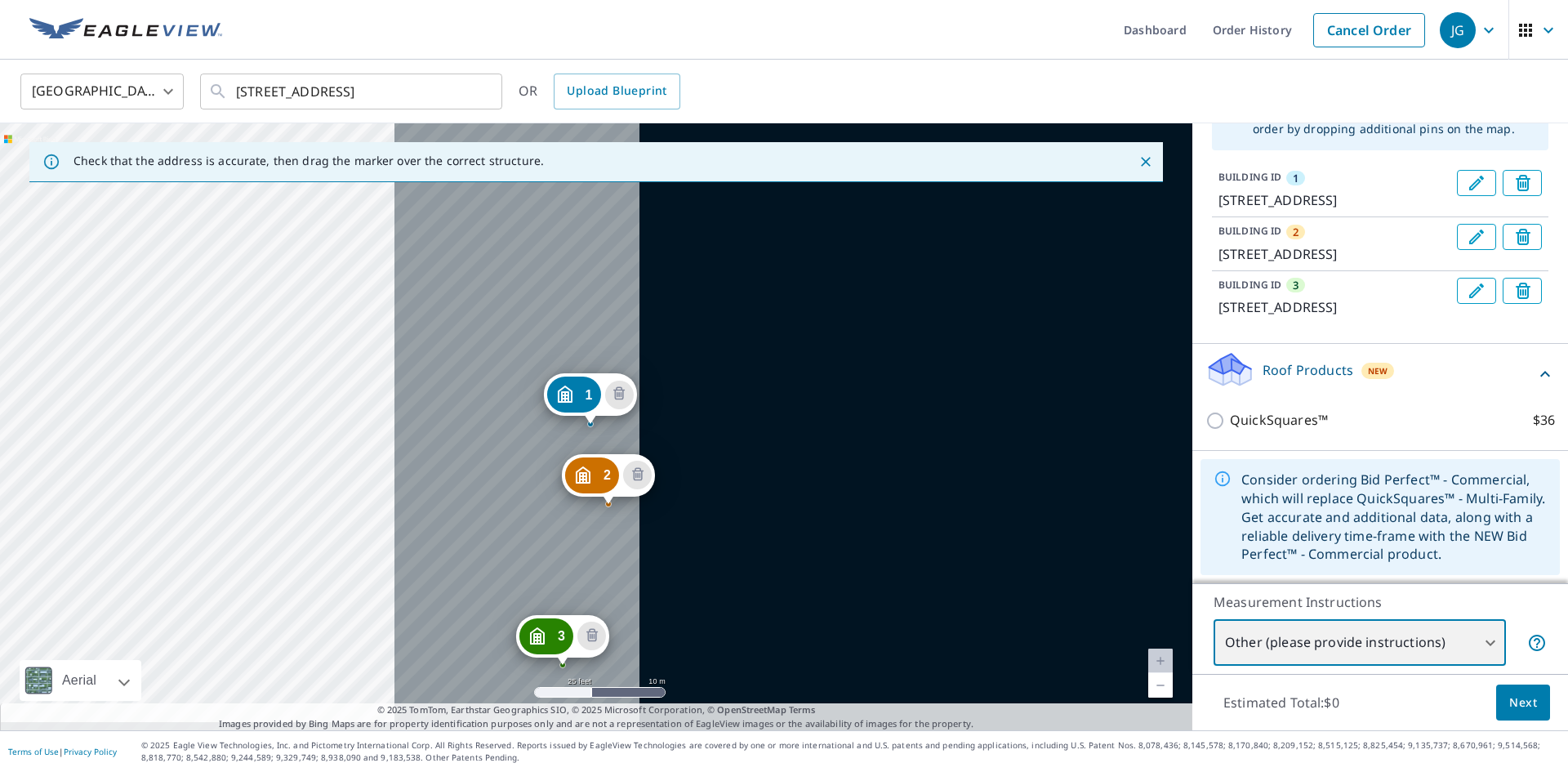 scroll, scrollTop: 132, scrollLeft: 0, axis: vertical 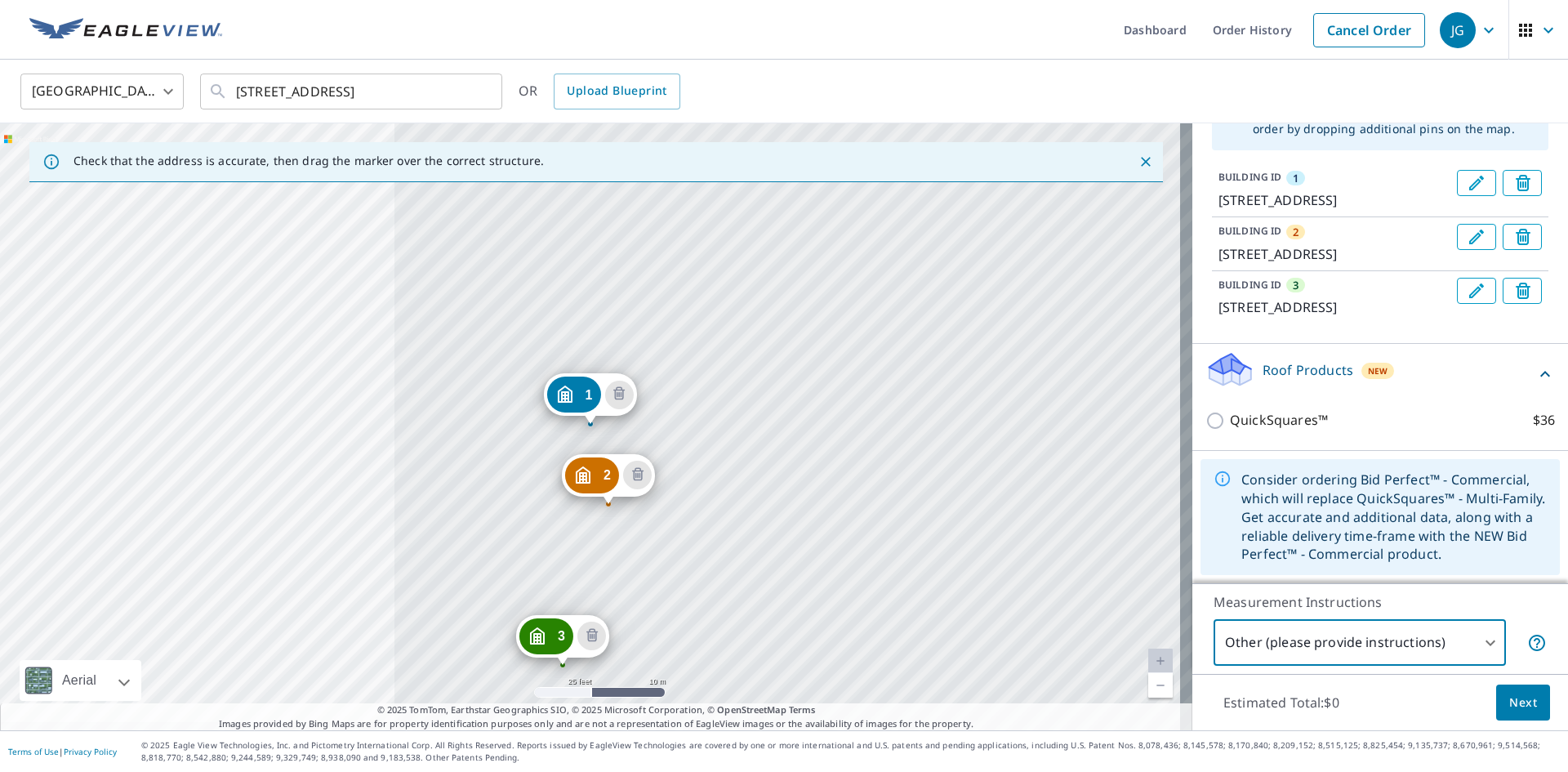 click 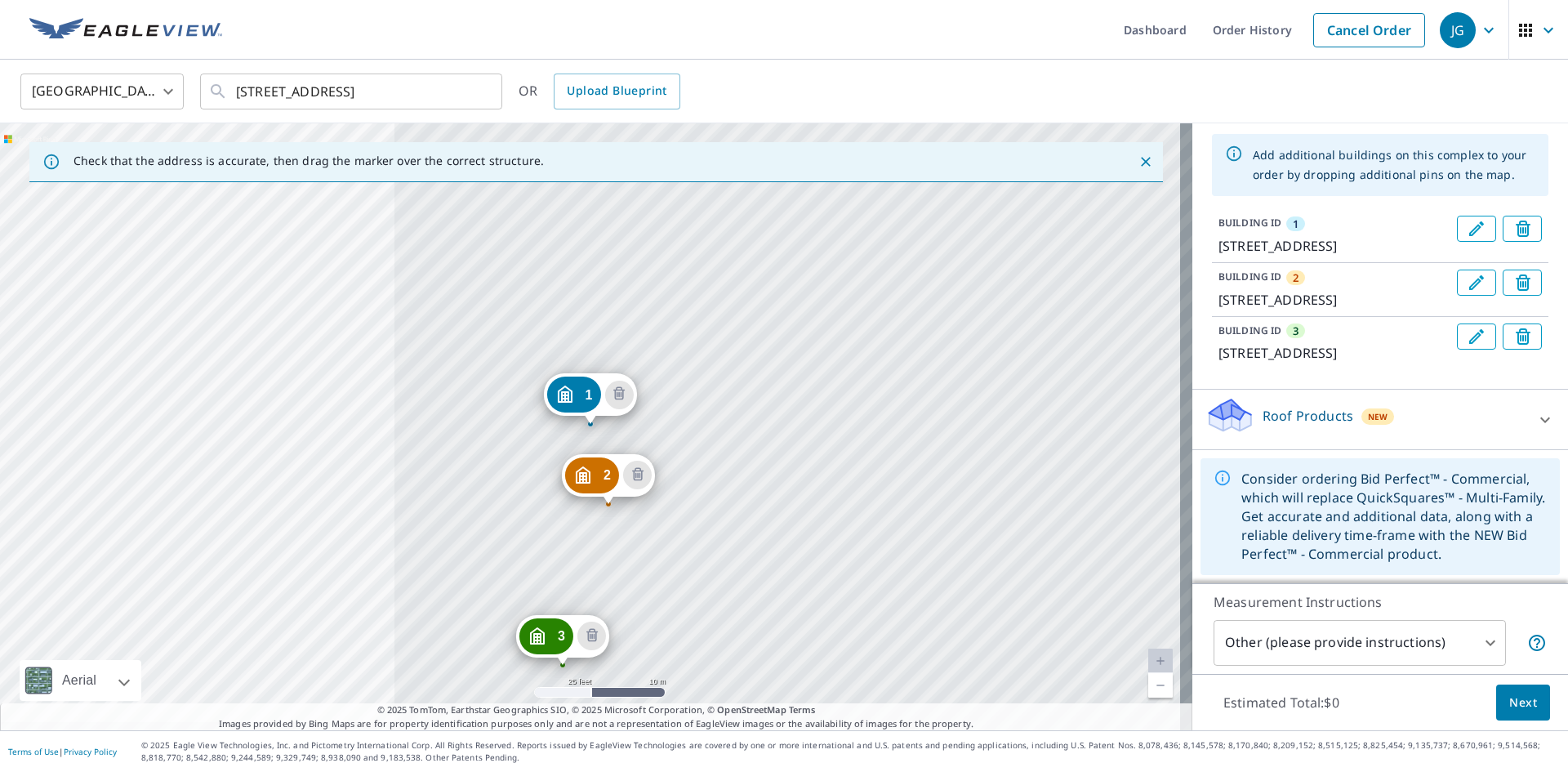 scroll, scrollTop: 86, scrollLeft: 0, axis: vertical 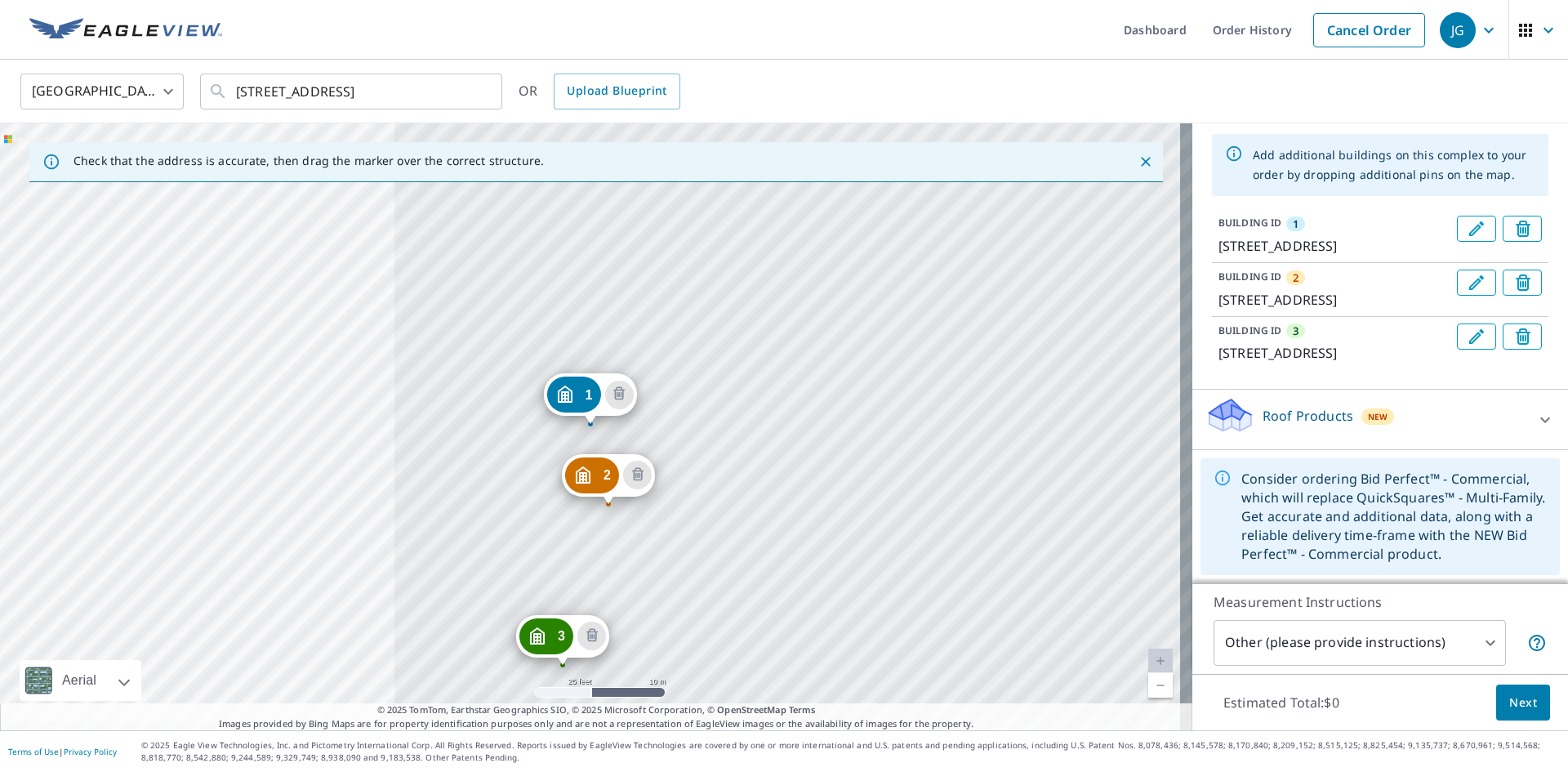 click on "Roof Products New" at bounding box center (1365, 419) 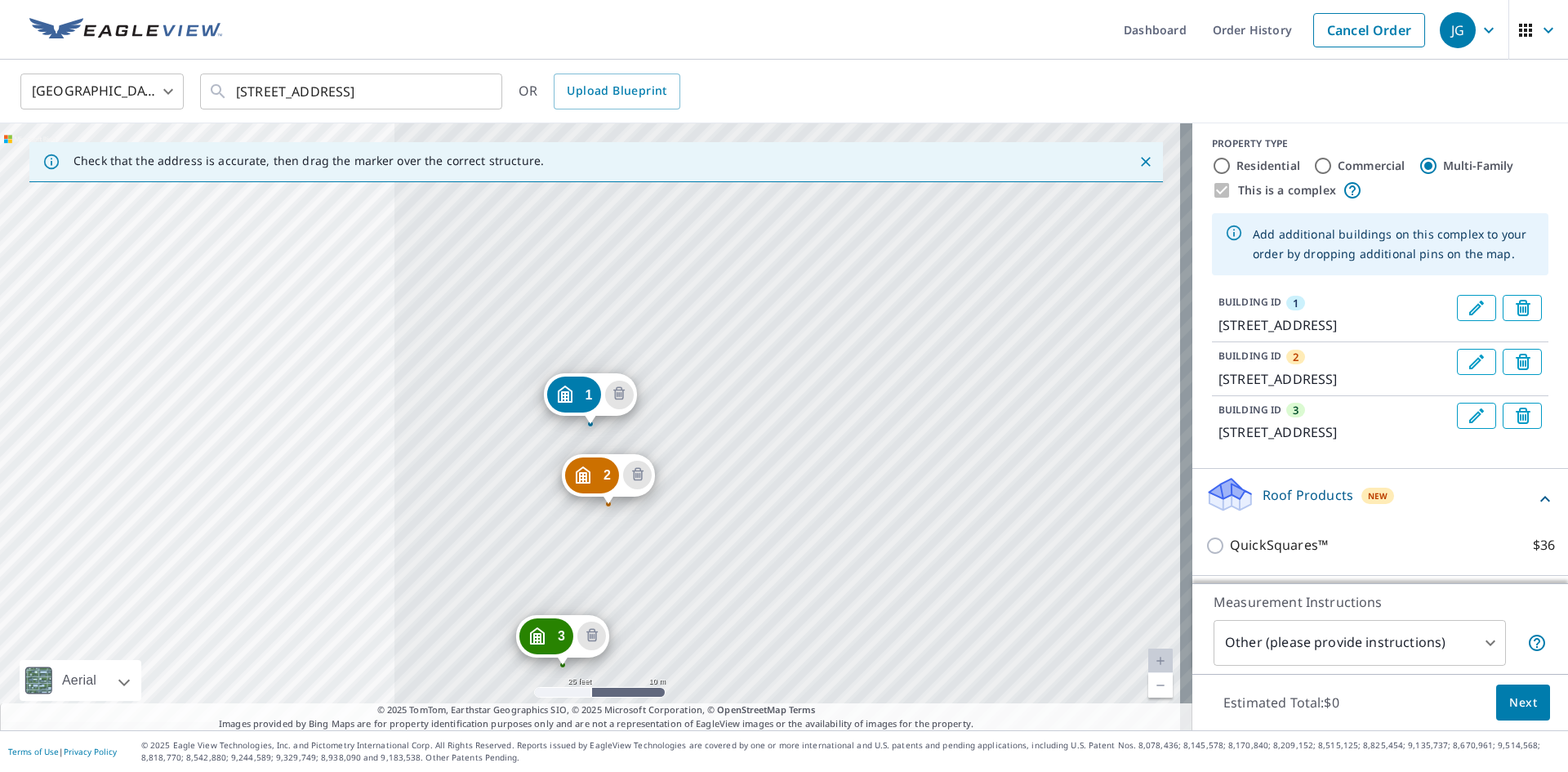 scroll, scrollTop: 0, scrollLeft: 0, axis: both 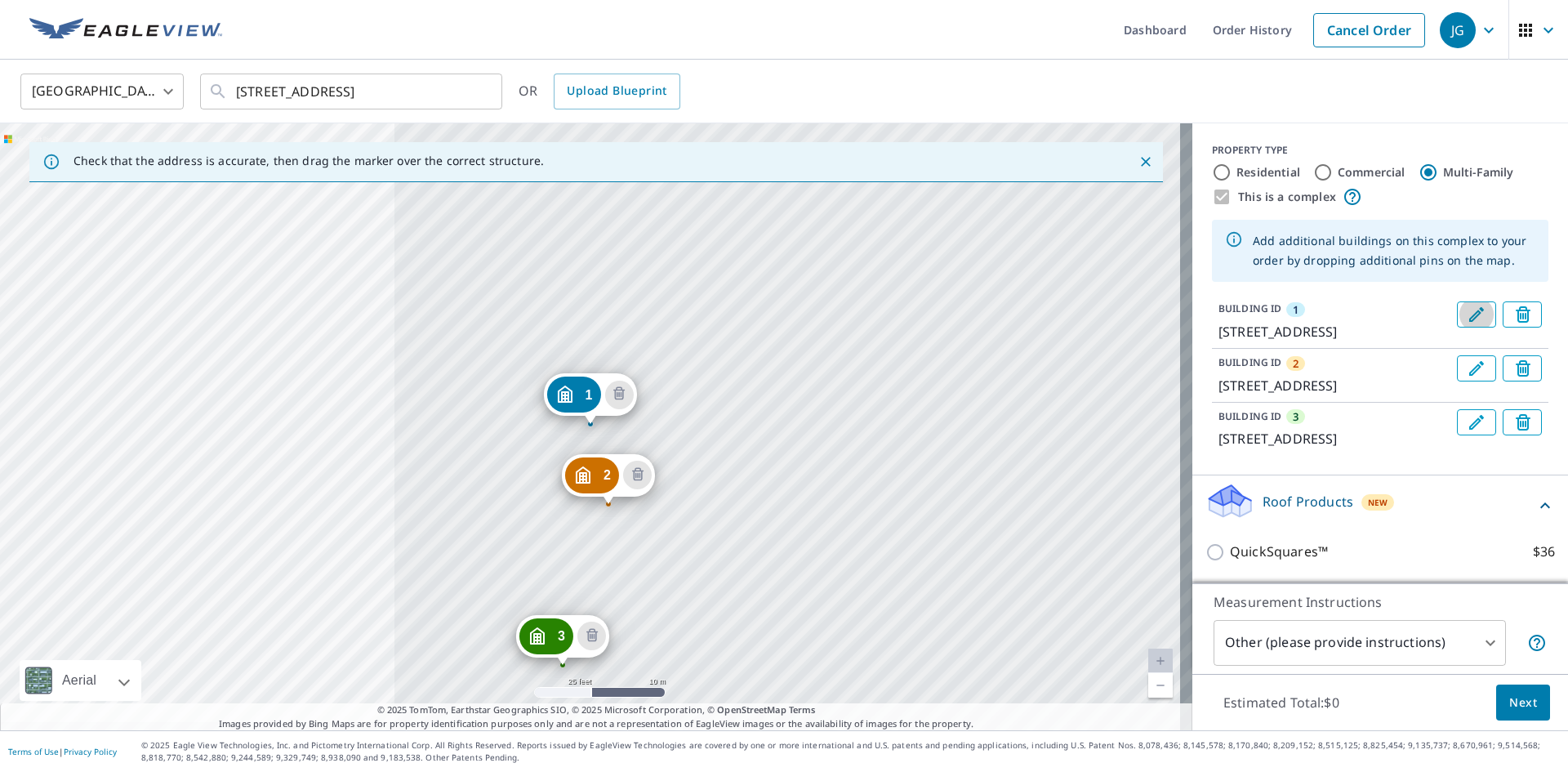 click at bounding box center (1477, 315) 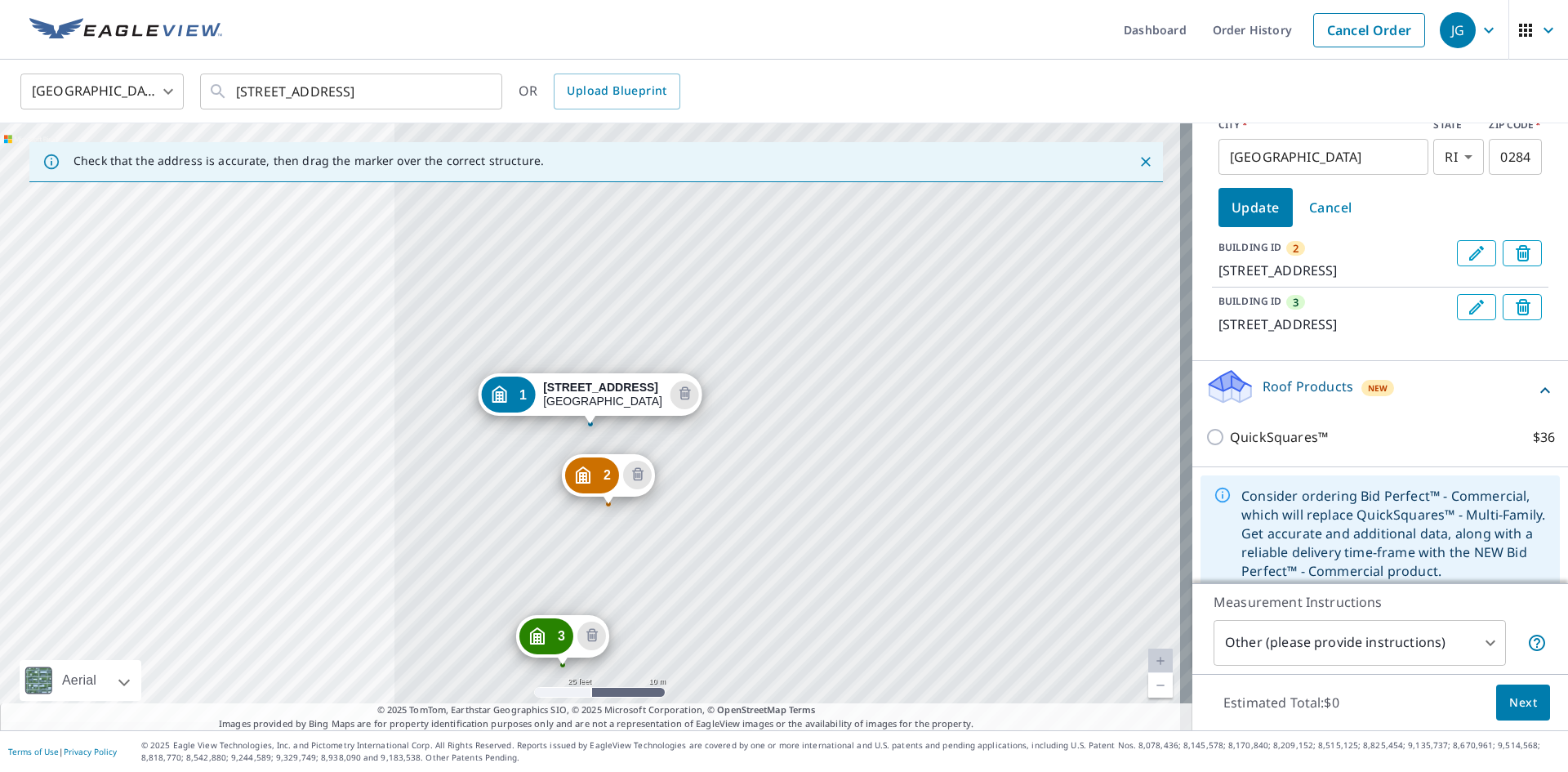 scroll, scrollTop: 377, scrollLeft: 0, axis: vertical 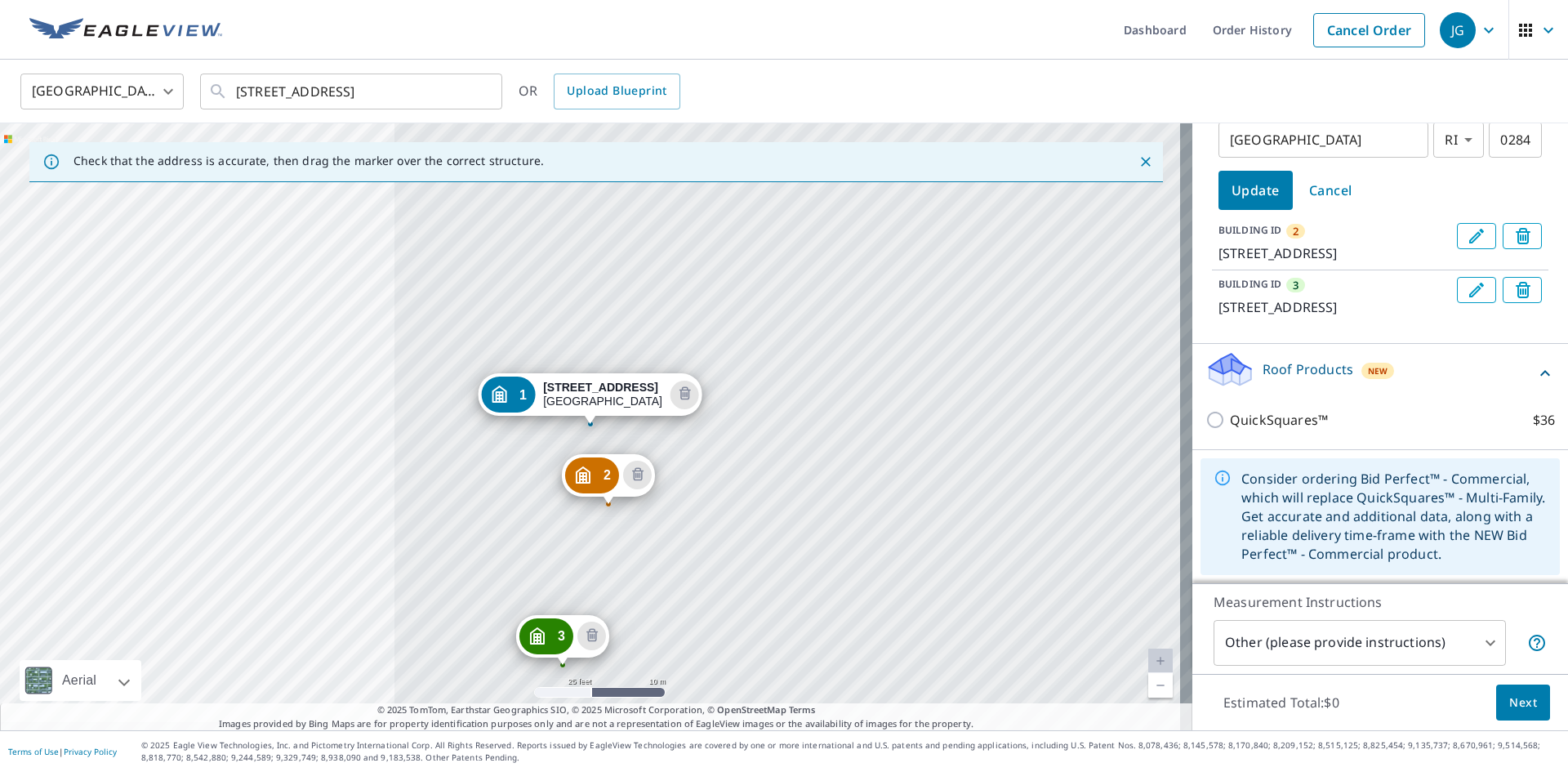 click on "JG JG
Dashboard Order History Cancel Order JG [GEOGRAPHIC_DATA] [GEOGRAPHIC_DATA] ​ [STREET_ADDRESS] ​ OR Upload Blueprint Check that the address is accurate, then drag the marker over the correct structure. [GEOGRAPHIC_DATA][STREET_ADDRESS] [GEOGRAPHIC_DATA][STREET_ADDRESS] [GEOGRAPHIC_DATA][STREET_ADDRESS] [GEOGRAPHIC_DATA] A standard road map Aerial A detailed look from above Labels Labels 25 feet 10 m © 2025 TomTom, © Vexcel Imaging, © 2025 Microsoft Corporation,  © OpenStreetMap Terms © 2025 TomTom, Earthstar Geographics SIO, © 2025 Microsoft Corporation, ©   OpenStreetMap   Terms Images provided by Bing Maps are for property identification purposes only and are not a representation of EagleView images or the availability of images for the property. PROPERTY TYPE Residential Commercial Multi-Family This is a complex Add additional buildings on this complex to your order by dropping additional pins on the map. Edit Property Info BUILDING NAME/ID   * 1 ​ BUILDING ADDRESS   * [STREET_ADDRESS] *" at bounding box center (784, 386) 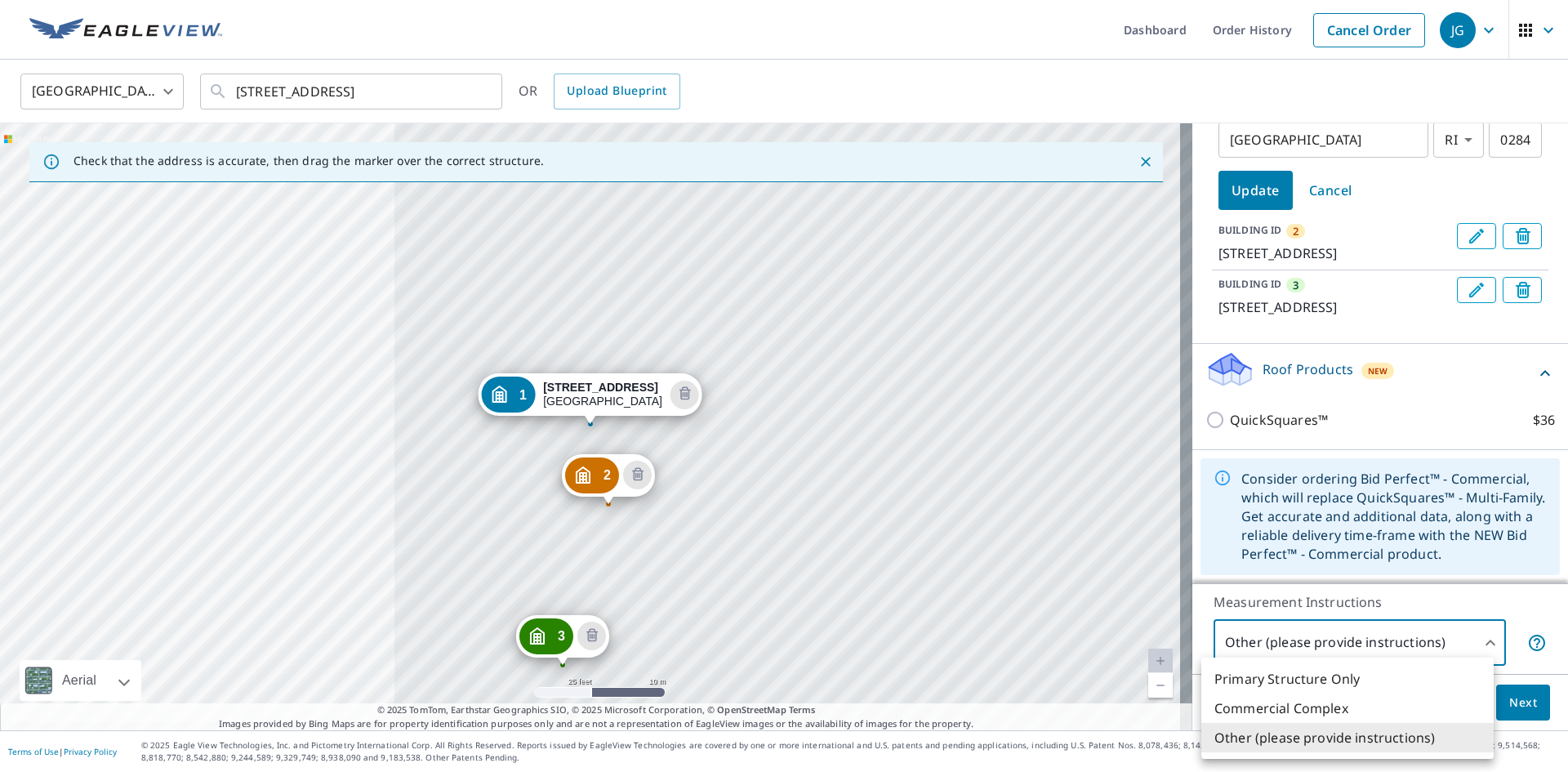 click on "Commercial Complex" at bounding box center [1348, 708] 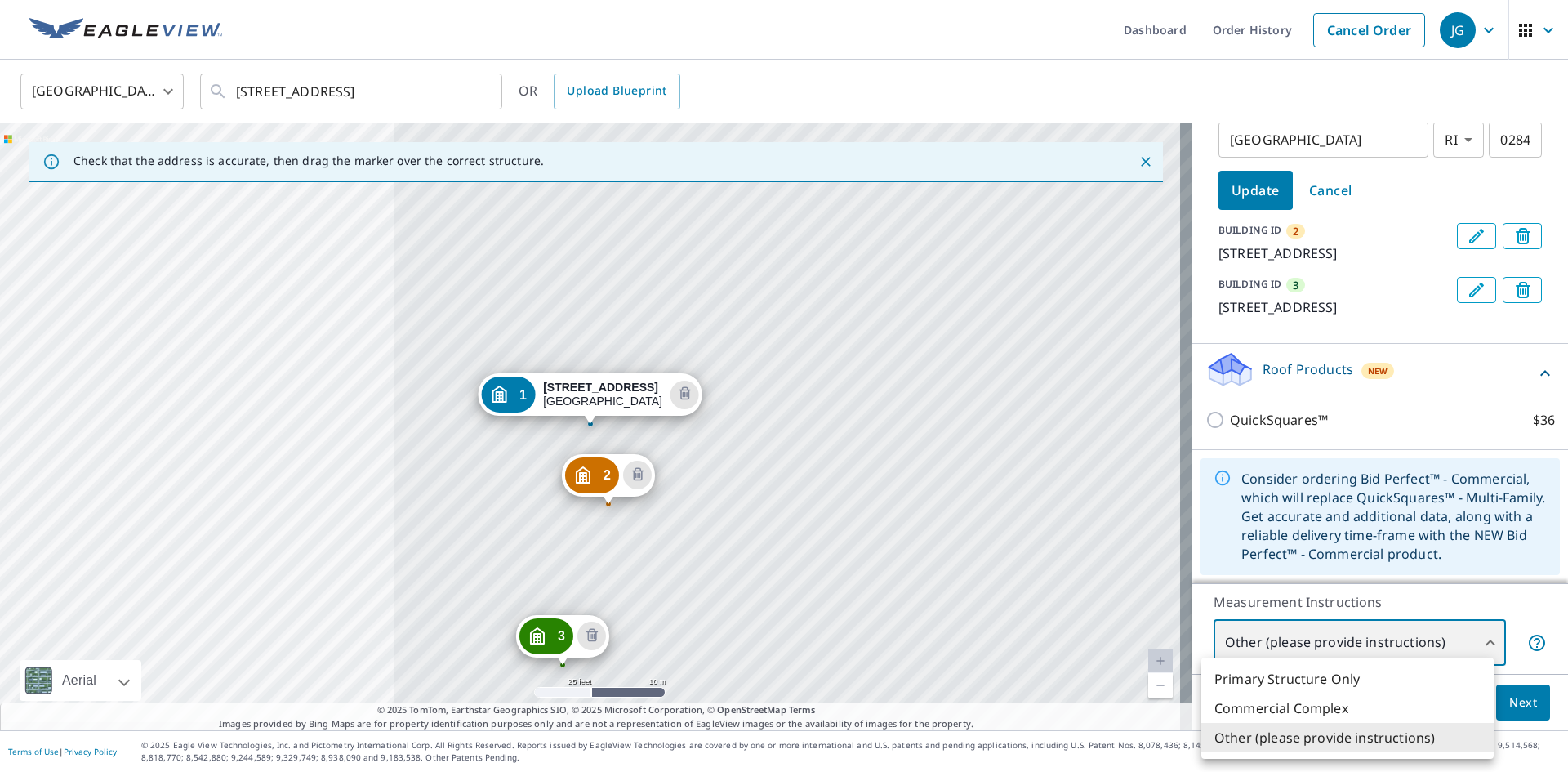 type on "4" 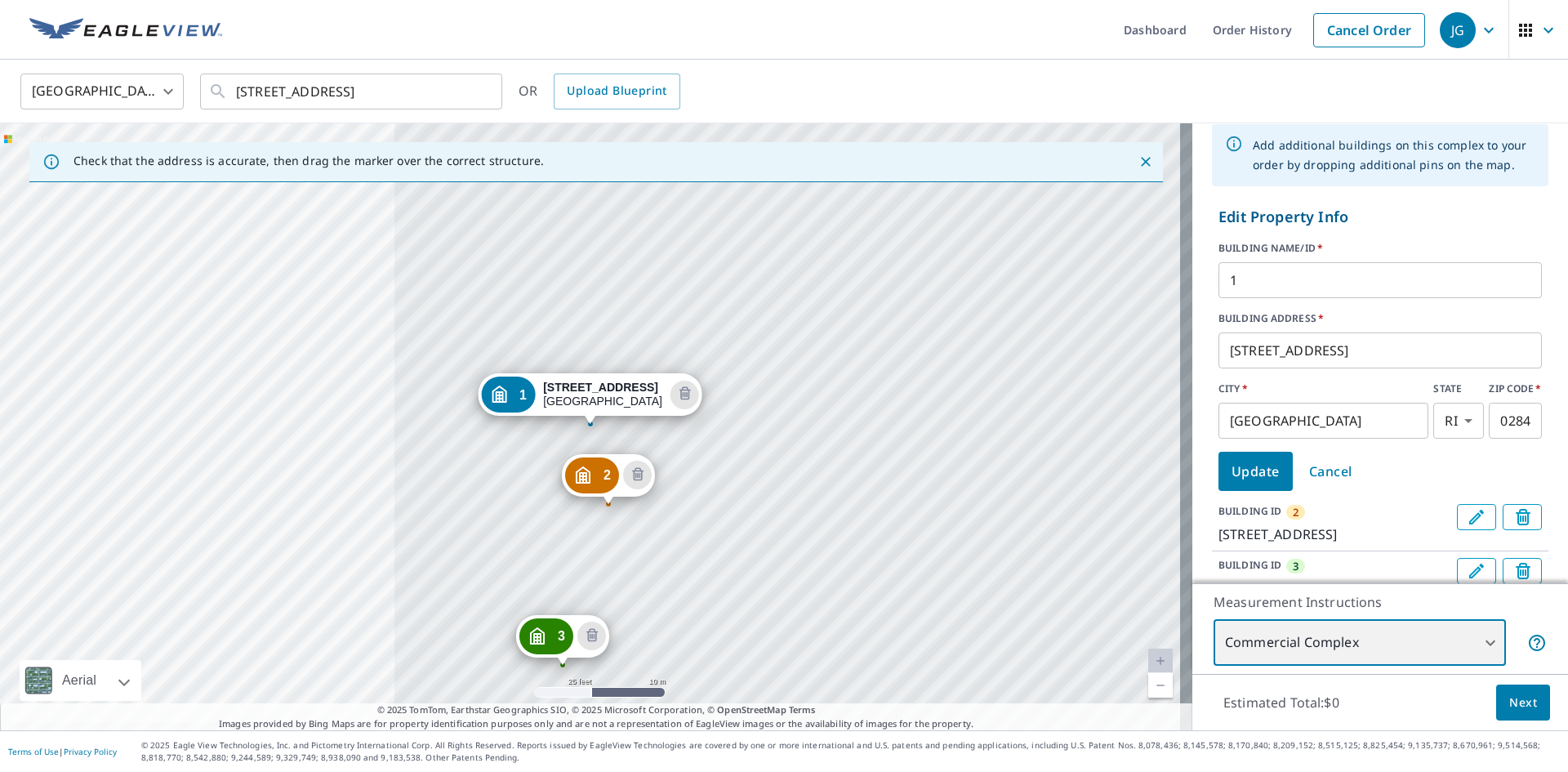 scroll, scrollTop: 0, scrollLeft: 0, axis: both 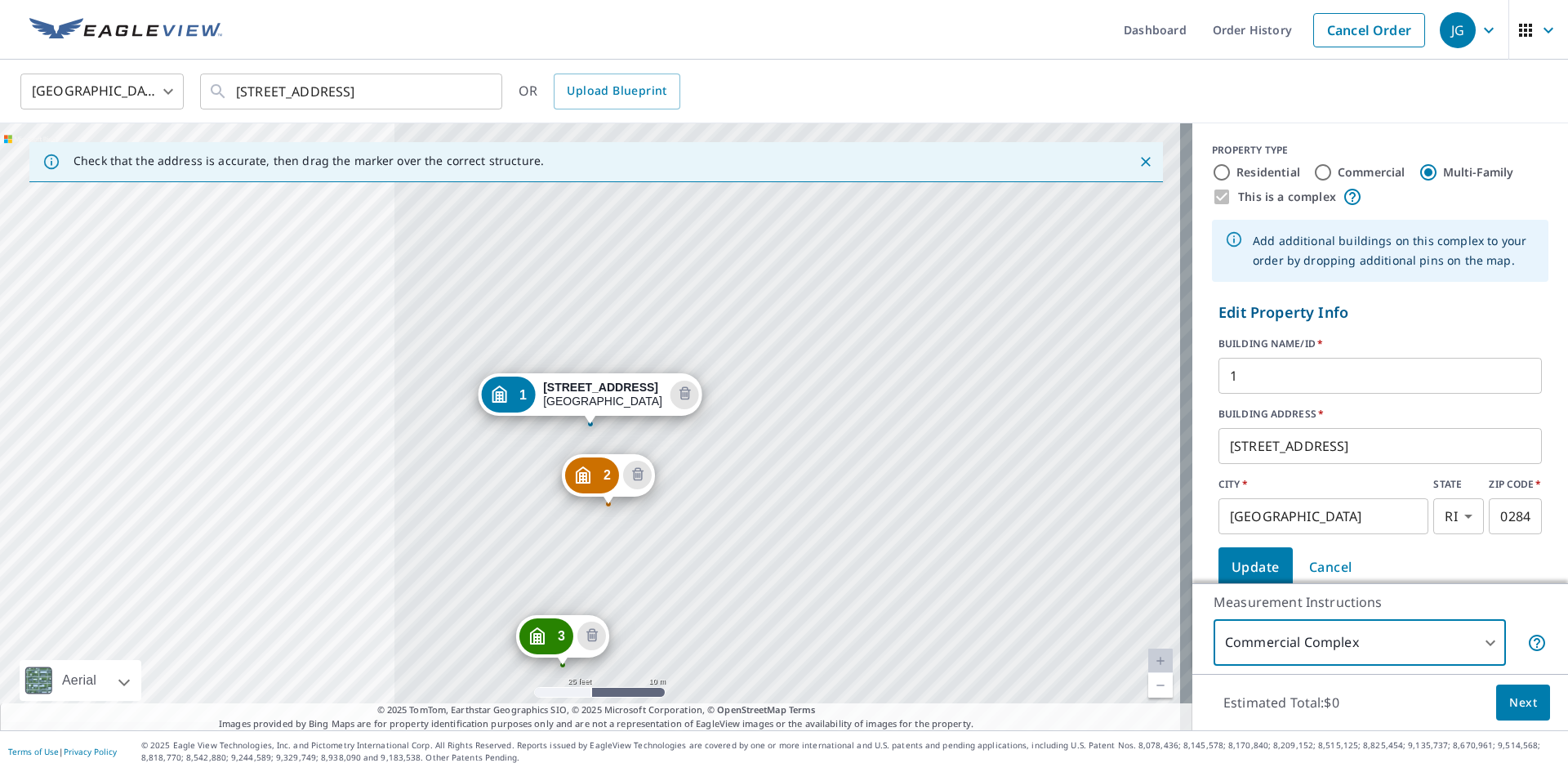 click on "Residential" at bounding box center (1268, 172) 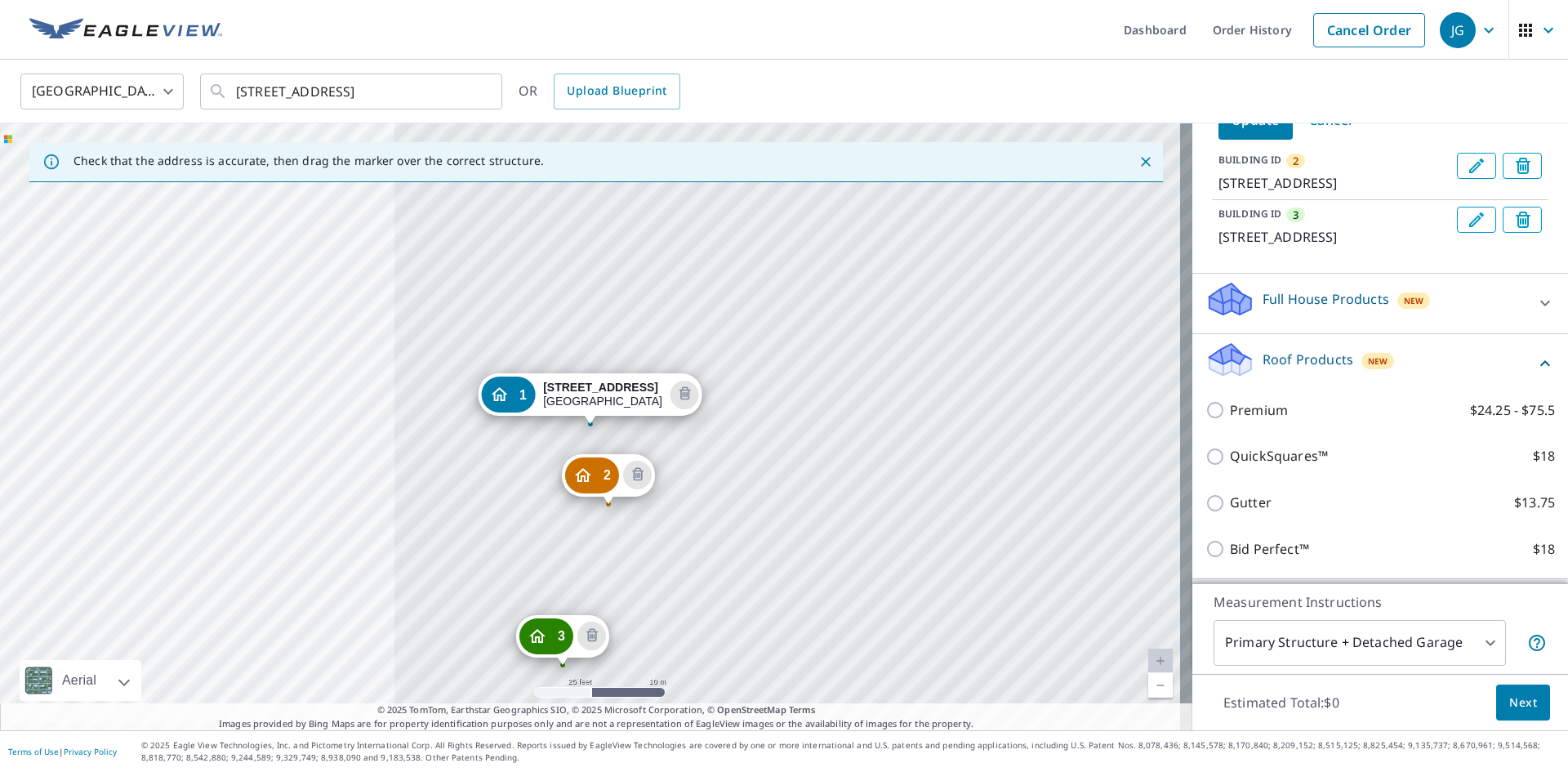 scroll, scrollTop: 490, scrollLeft: 0, axis: vertical 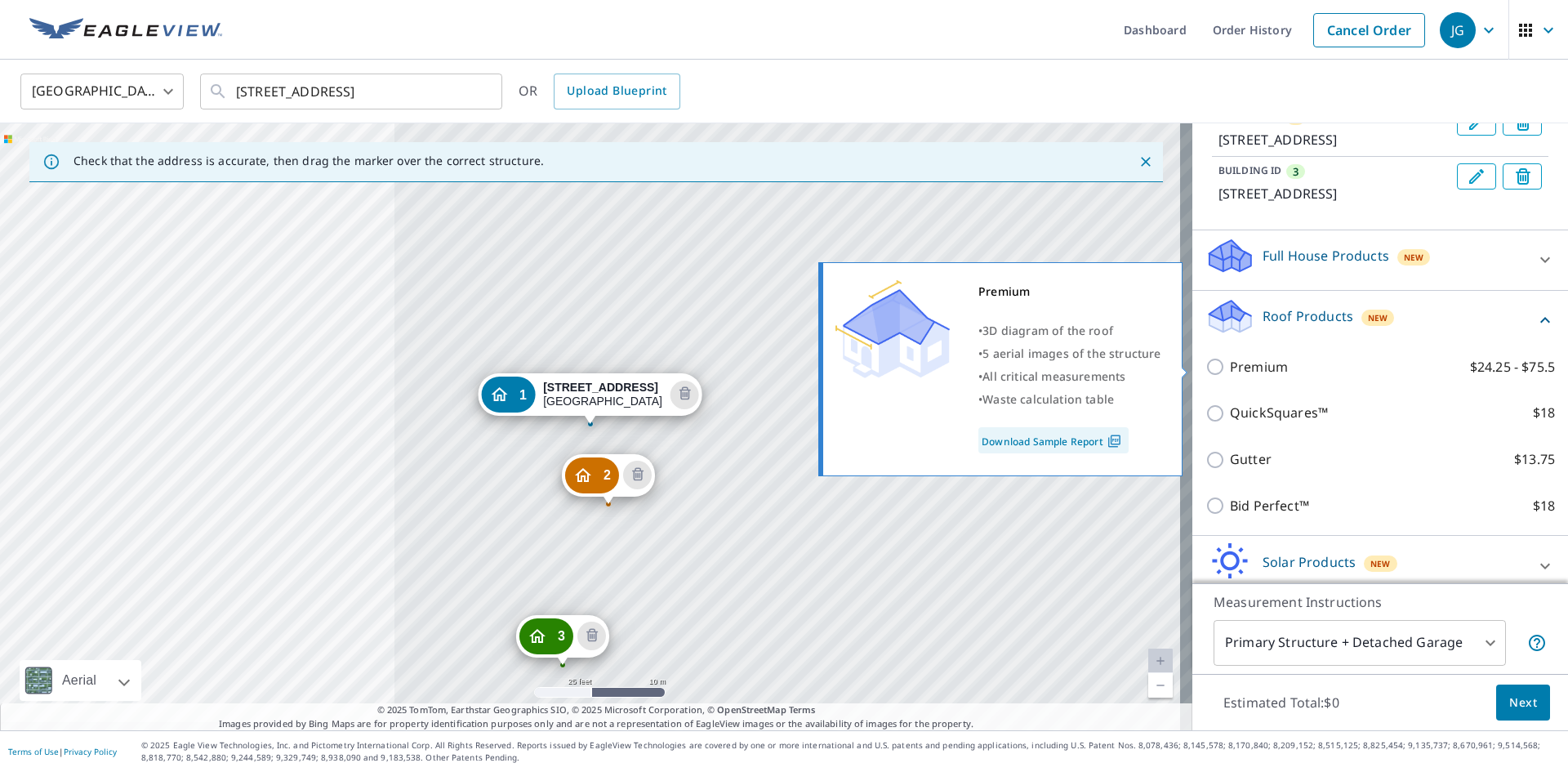 click on "Premium" at bounding box center [1258, 367] 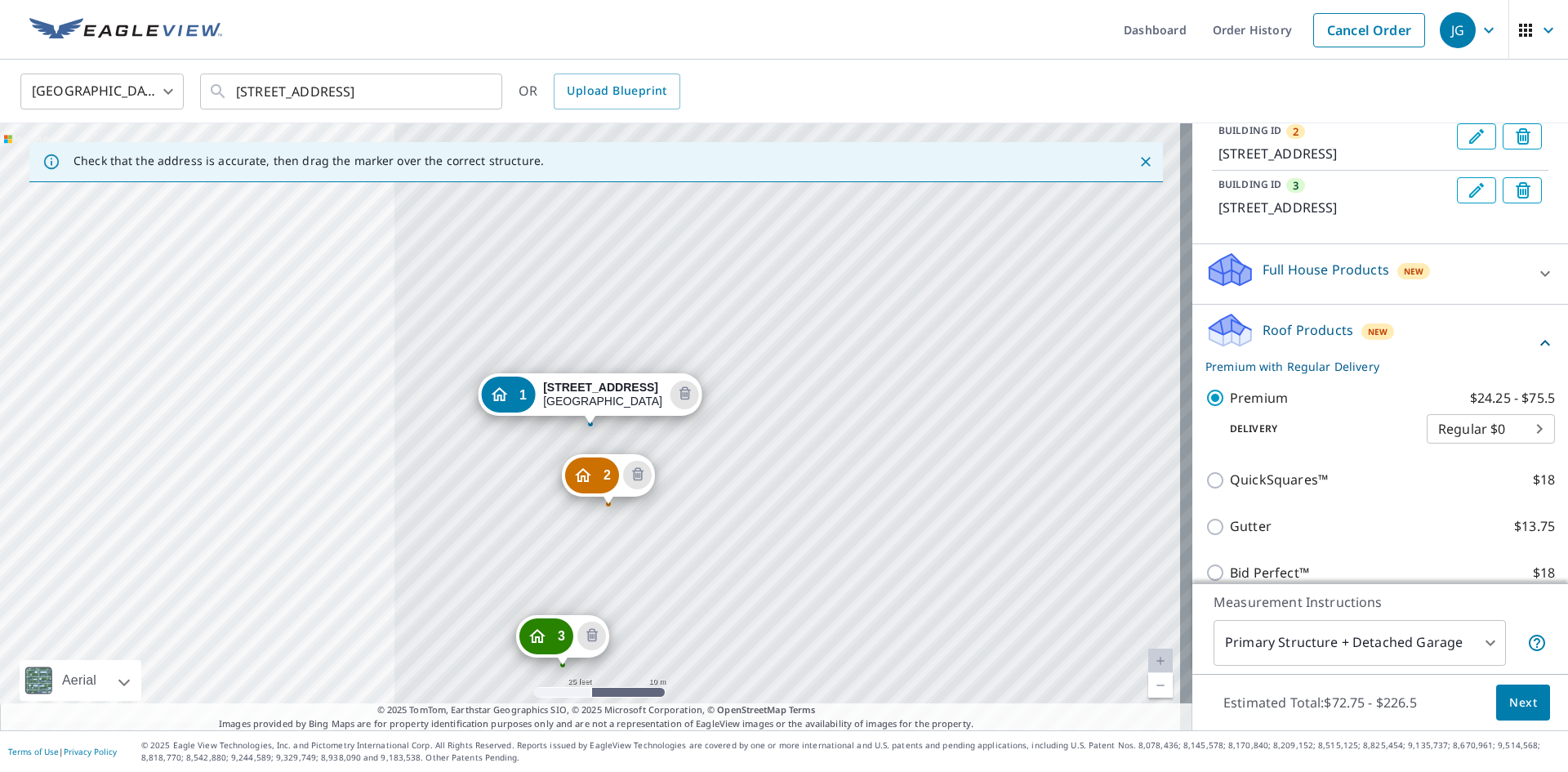 scroll, scrollTop: 372, scrollLeft: 0, axis: vertical 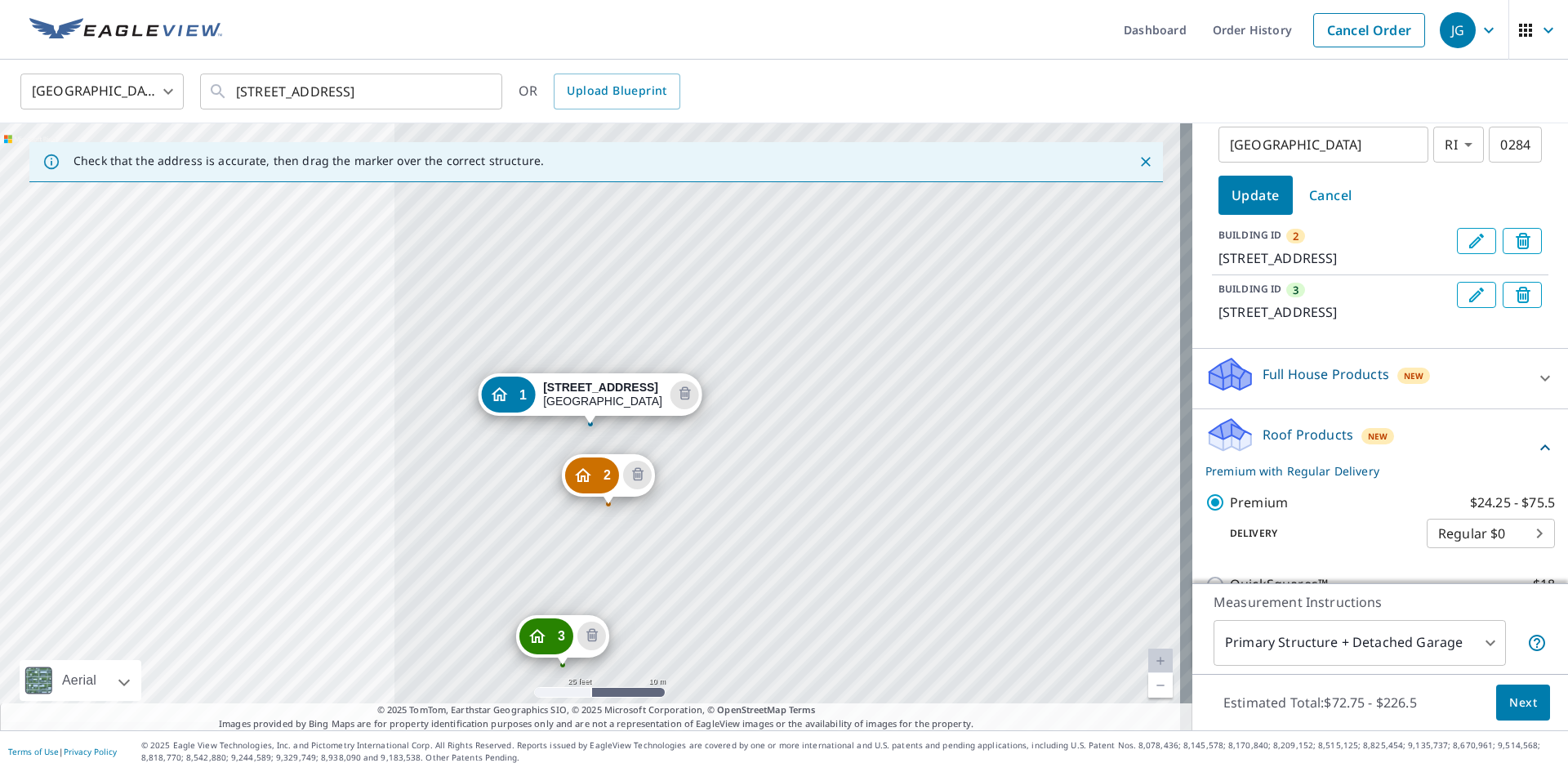 click on "Full House Products" at bounding box center [1325, 374] 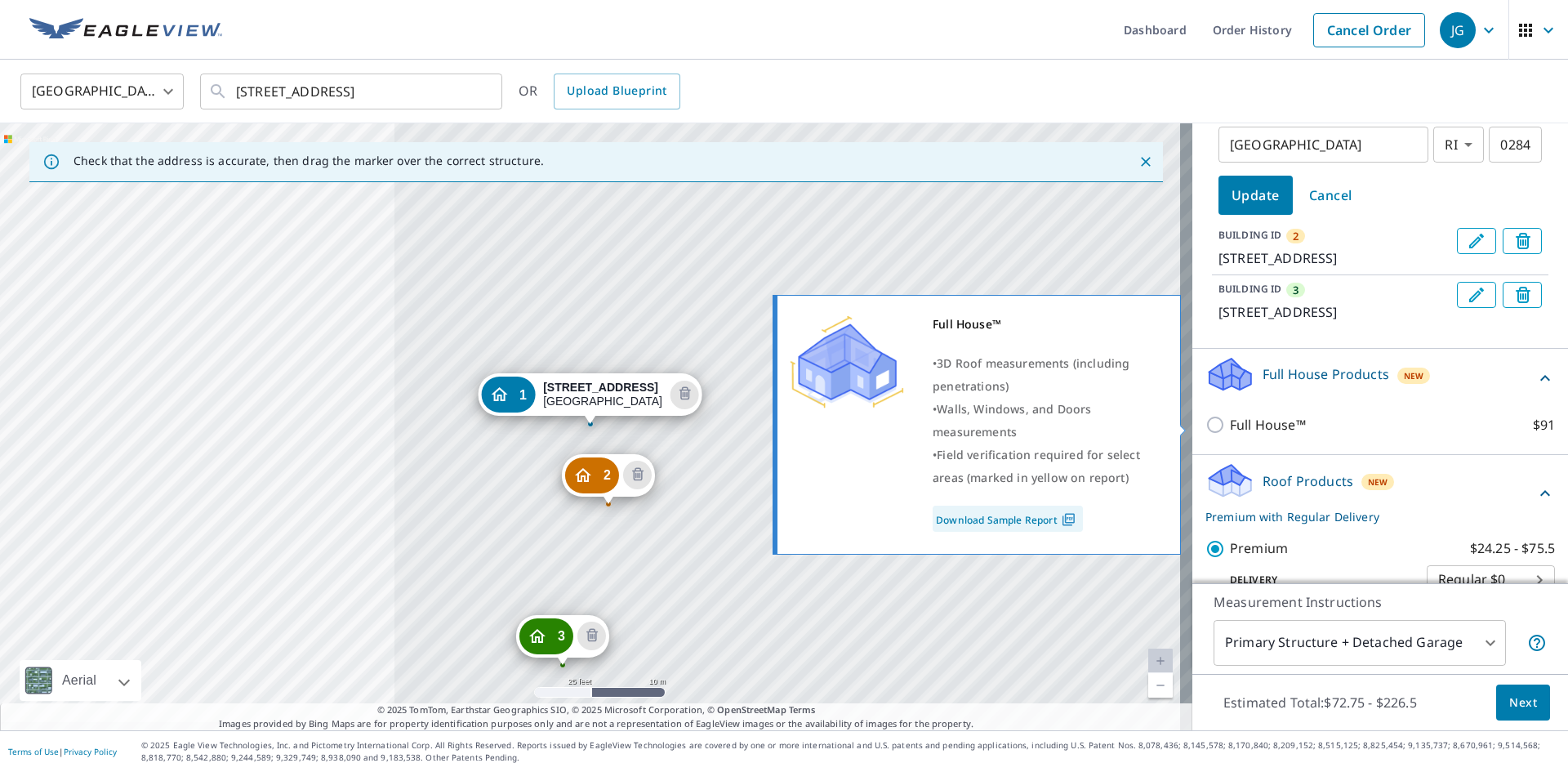 click on "Full House™" at bounding box center [1267, 425] 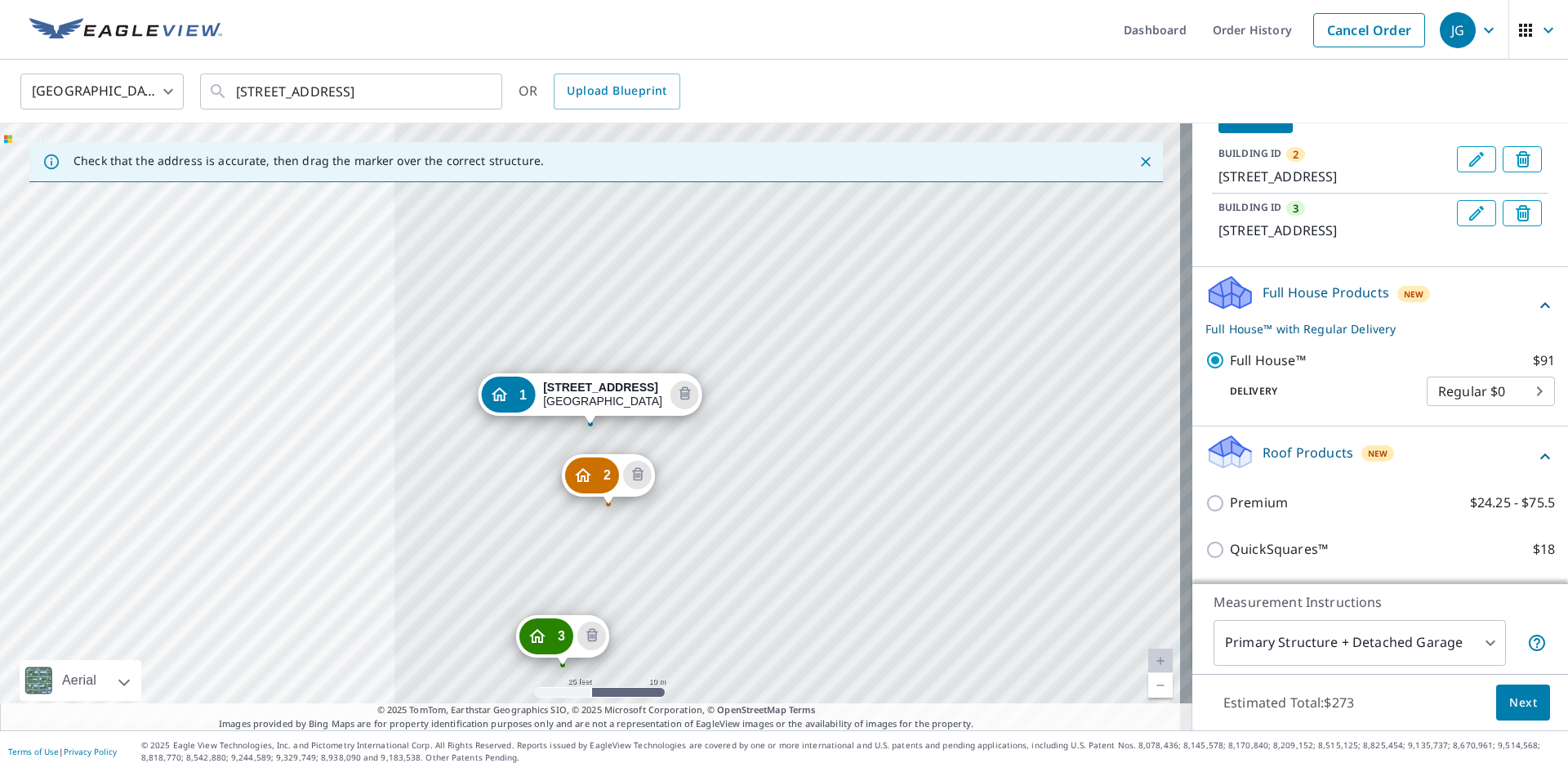 scroll, scrollTop: 535, scrollLeft: 0, axis: vertical 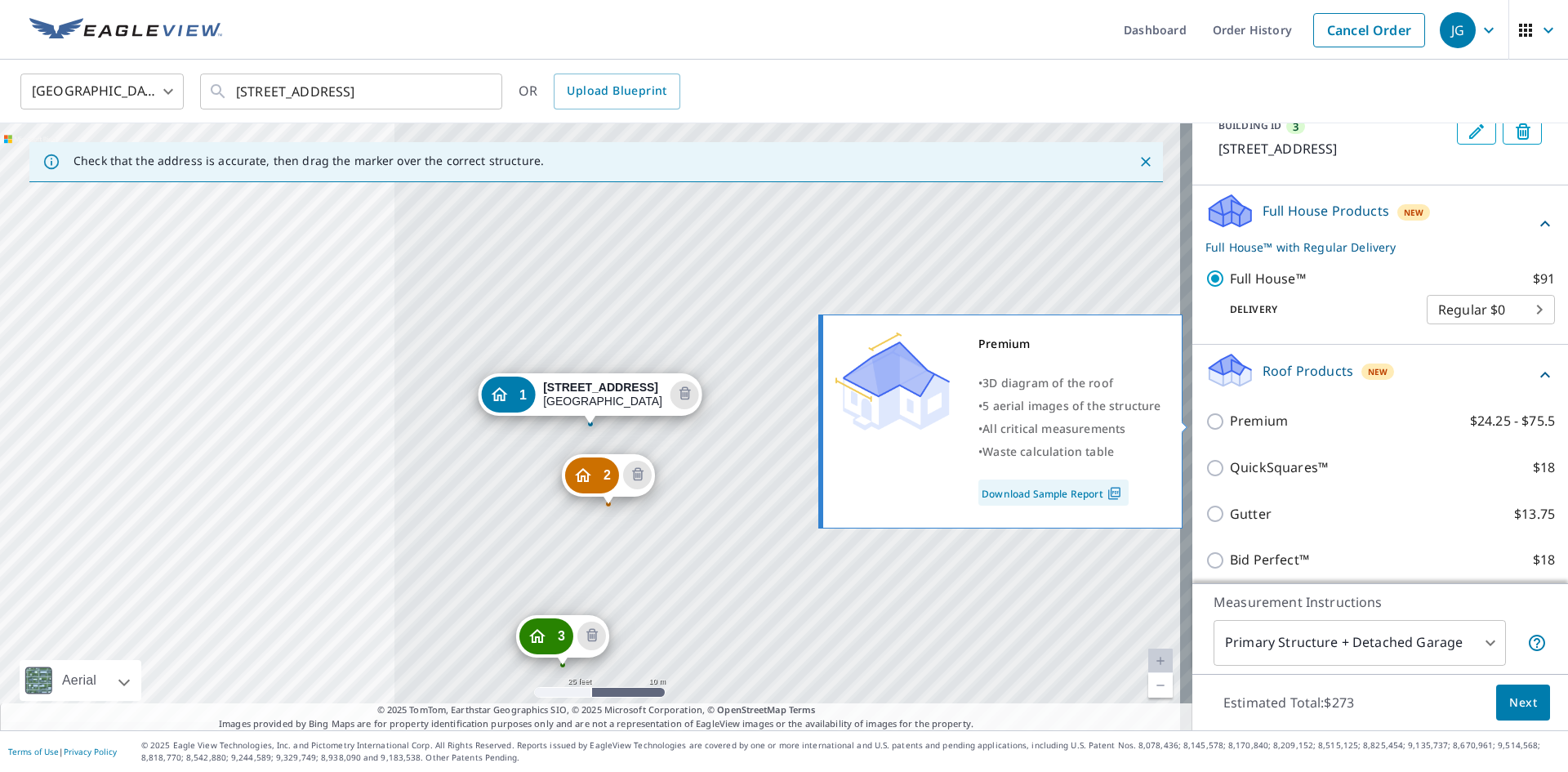 click on "Premium" at bounding box center (1258, 421) 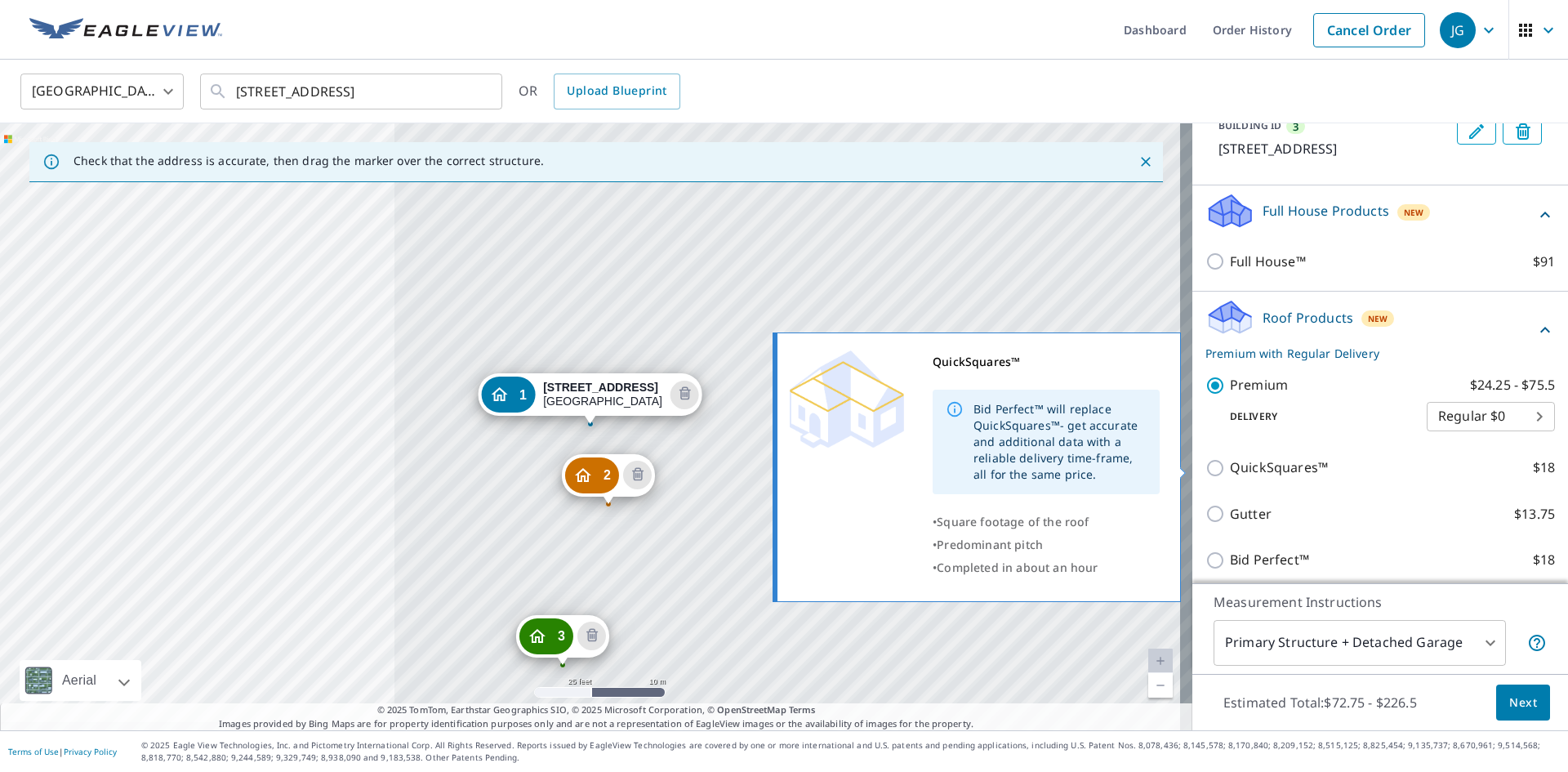 click on "QuickSquares™" at bounding box center [1279, 467] 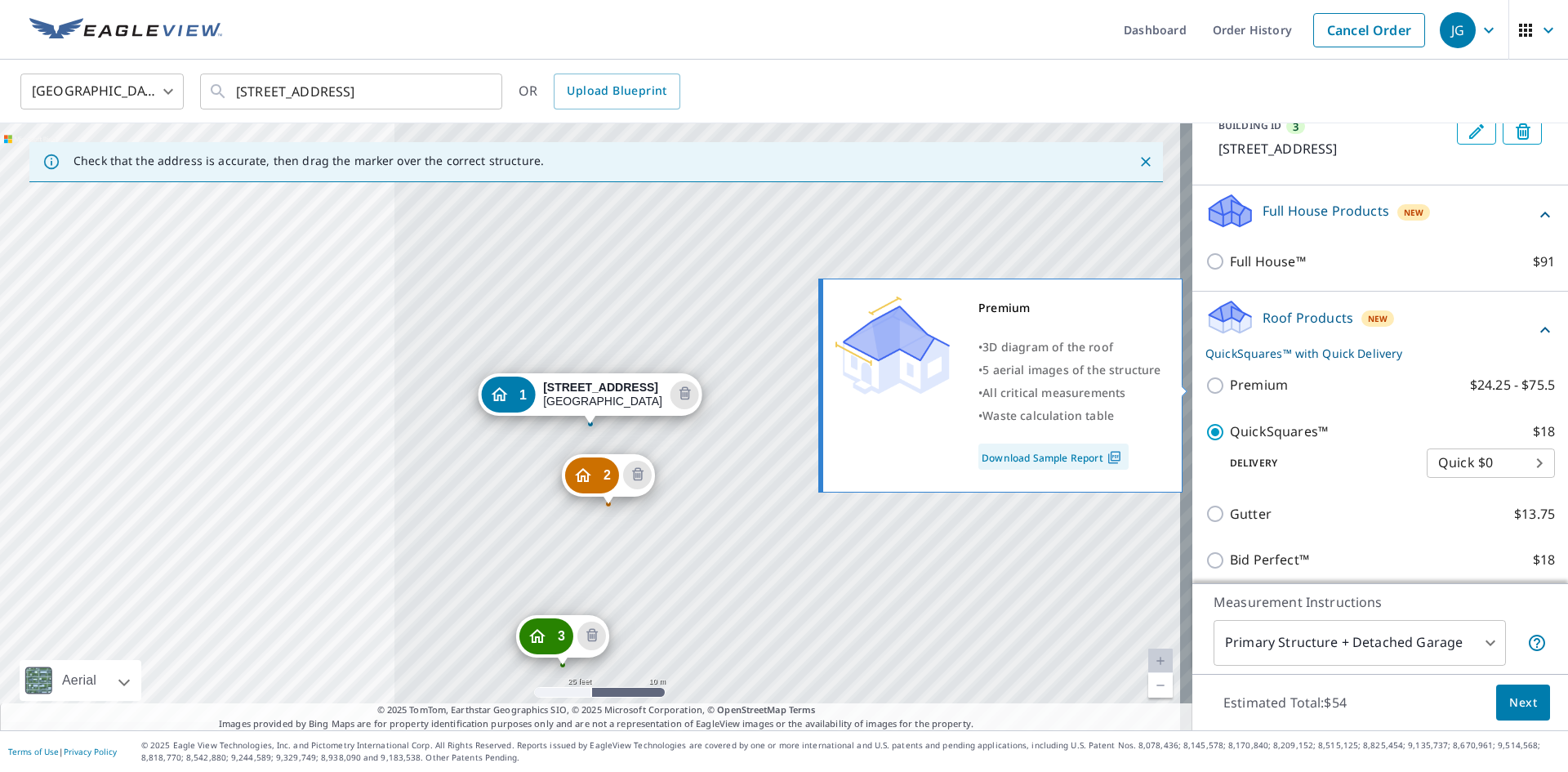 click on "Premium" at bounding box center [1258, 385] 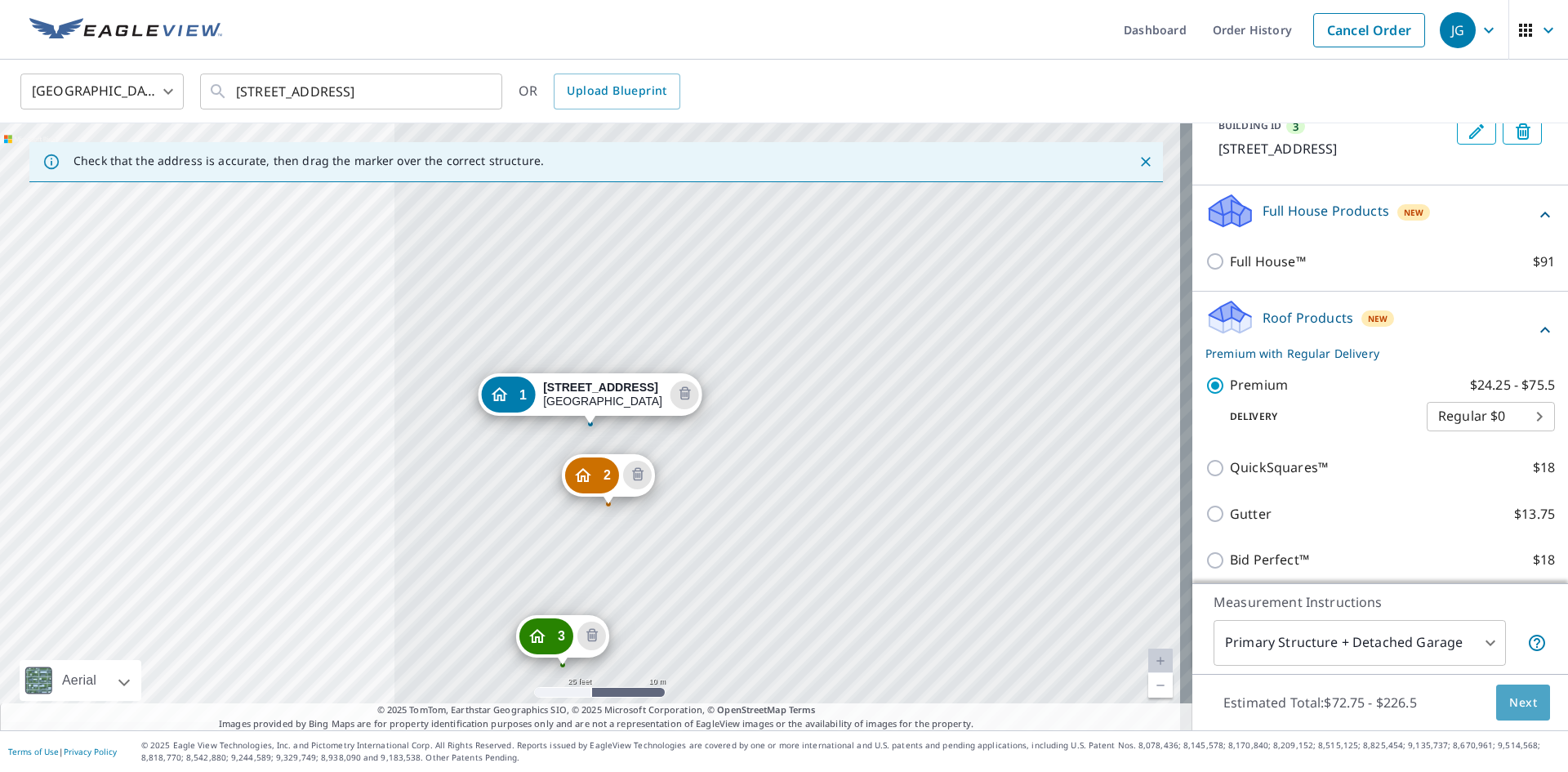 click on "Next" at bounding box center [1523, 703] 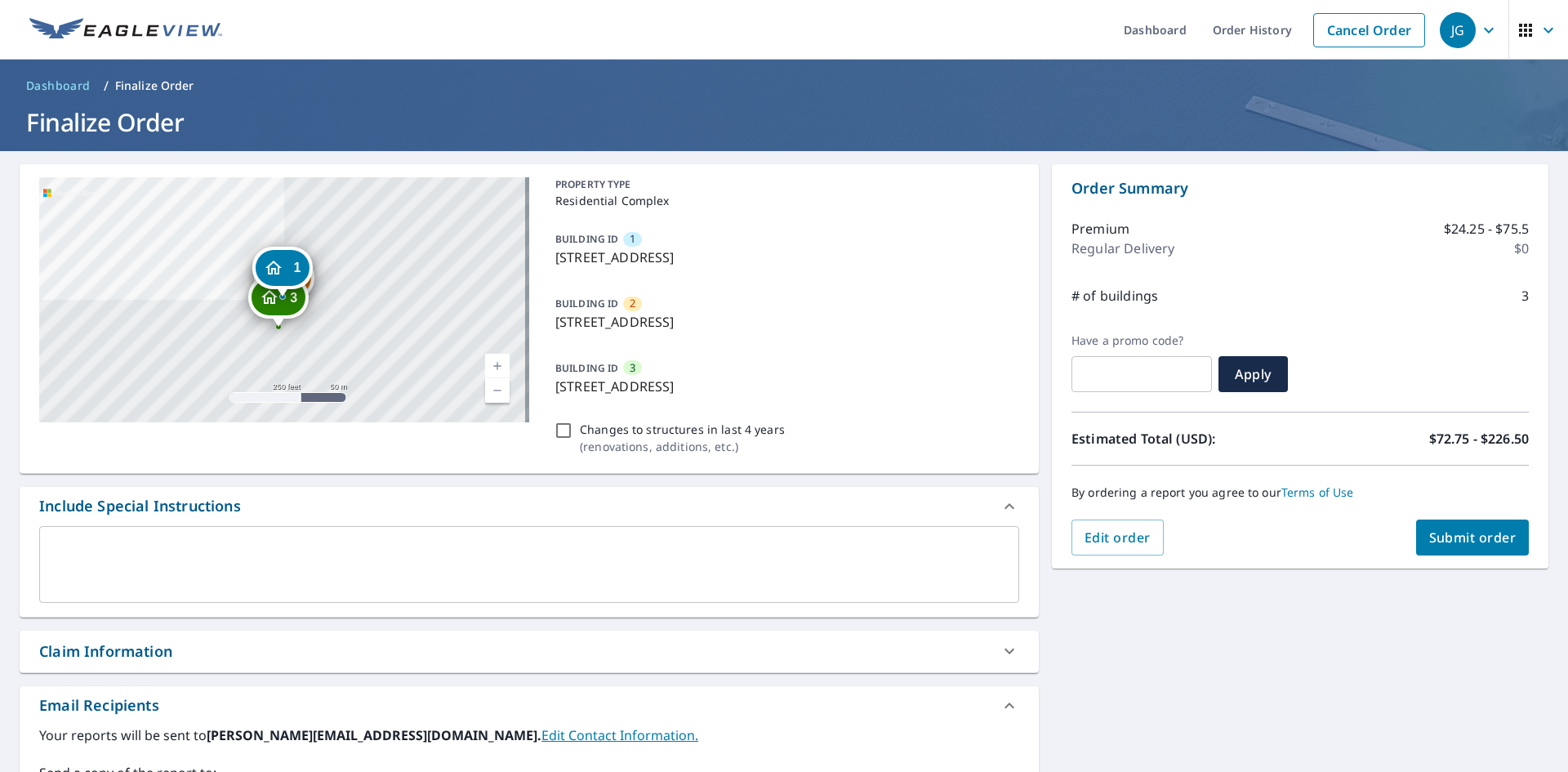 click on "Submit order" at bounding box center (1472, 538) 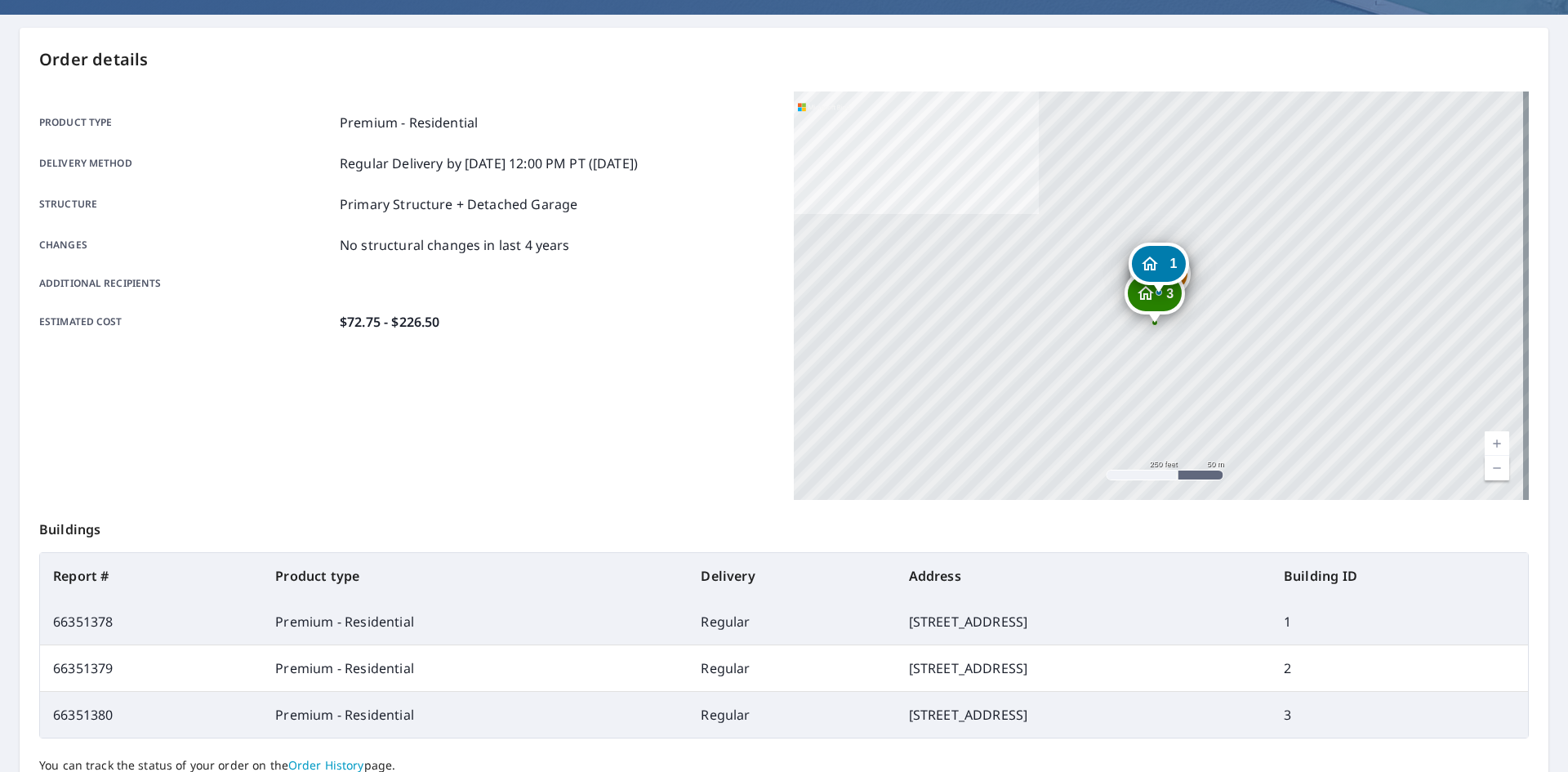scroll, scrollTop: 0, scrollLeft: 0, axis: both 